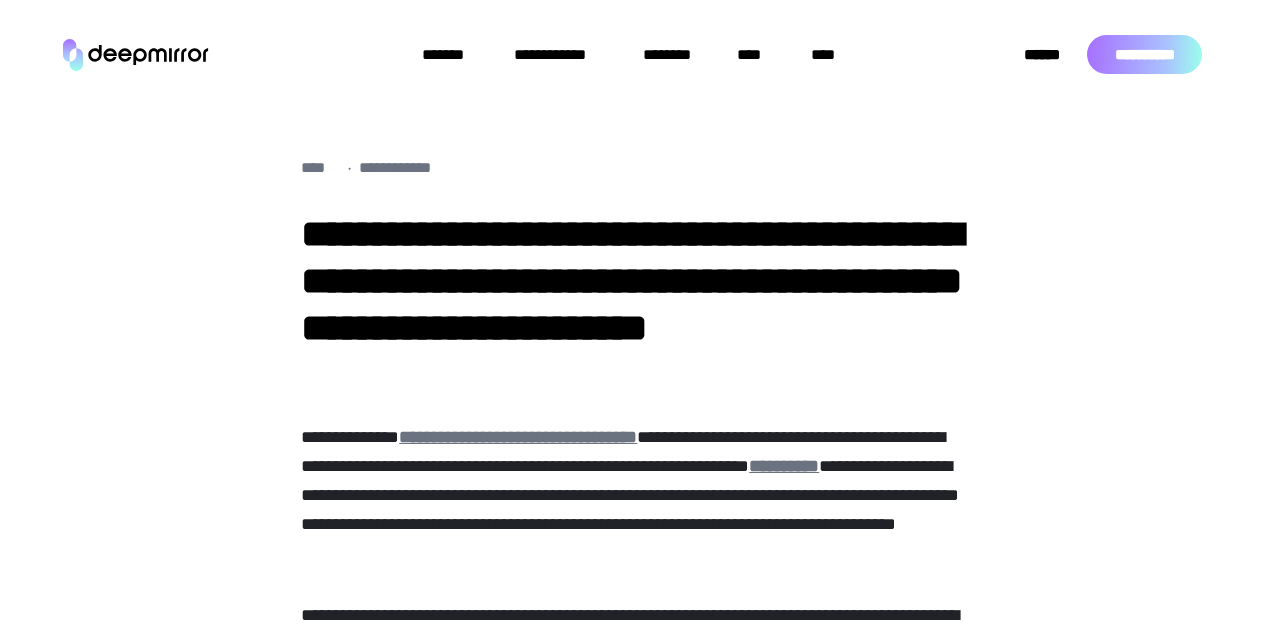 scroll, scrollTop: 0, scrollLeft: 0, axis: both 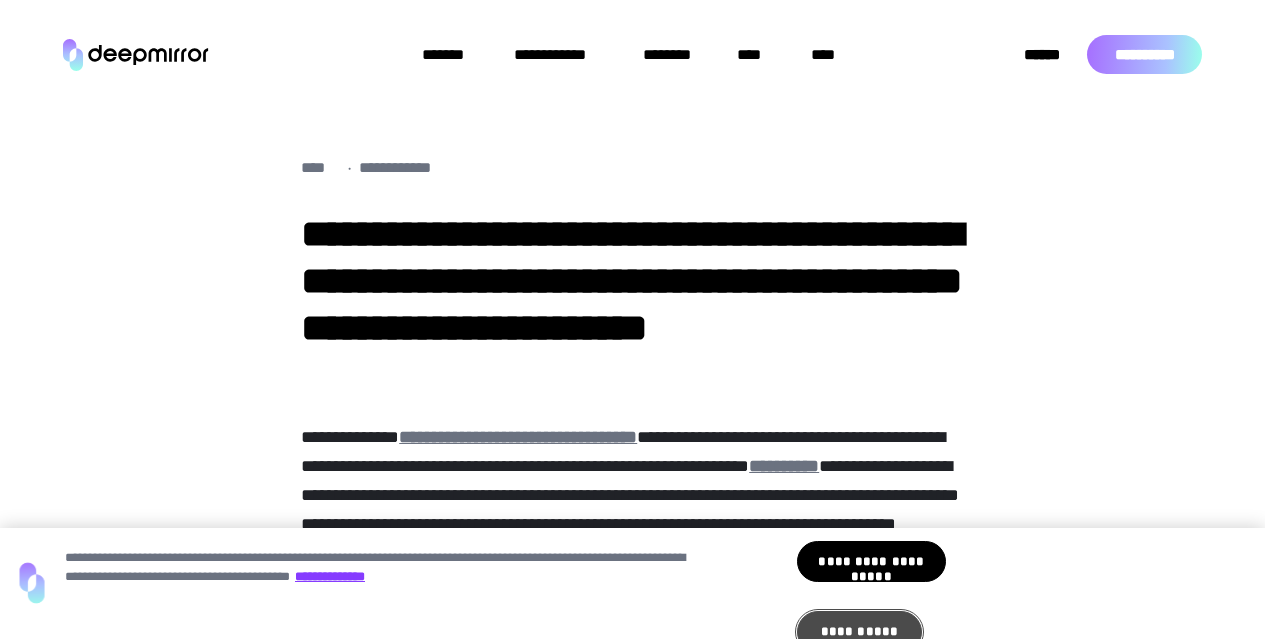 click on "**********" at bounding box center (859, 632) 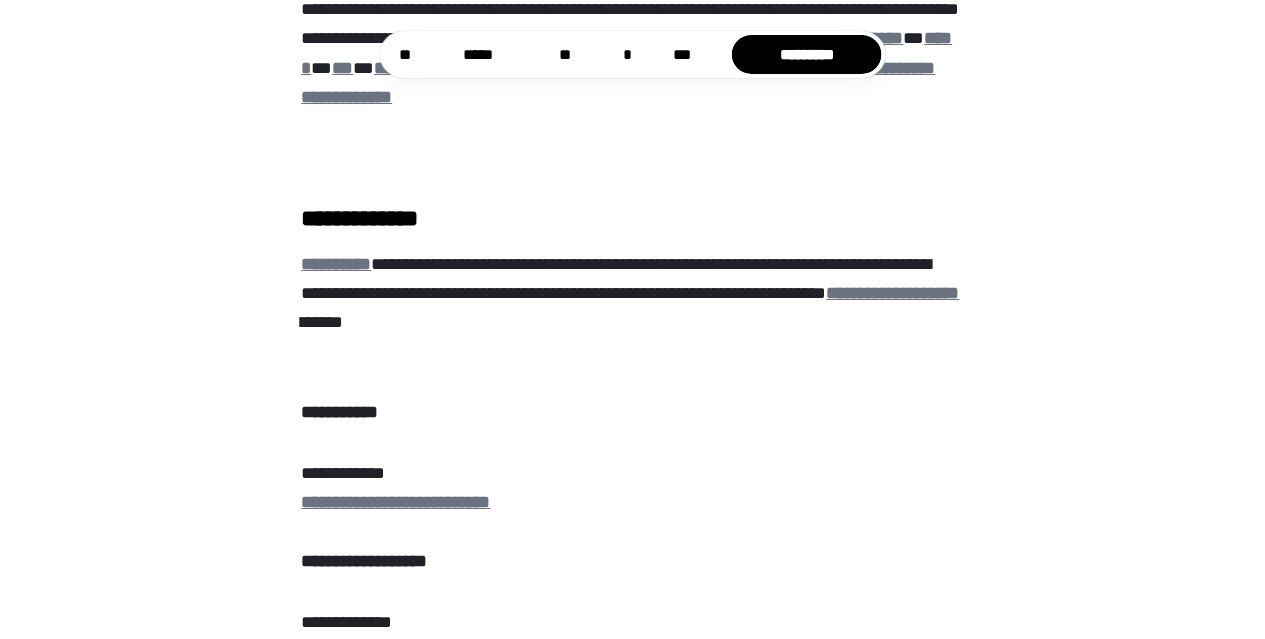 scroll, scrollTop: 1632, scrollLeft: 0, axis: vertical 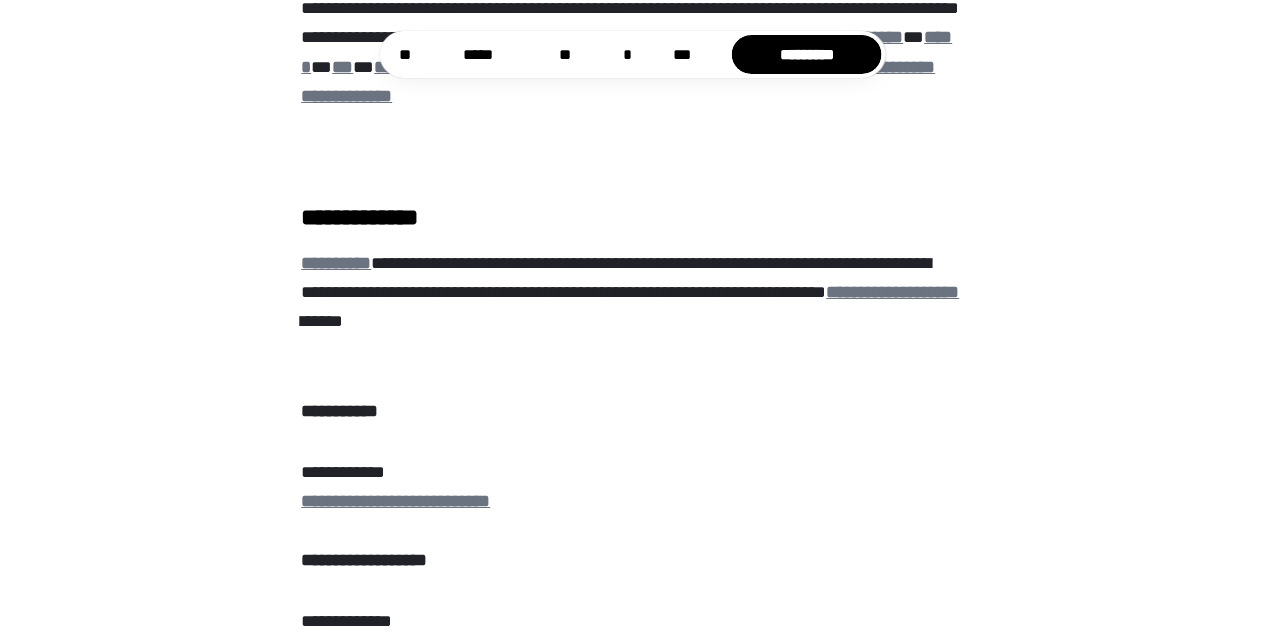 click on "**********" at bounding box center (892, 292) 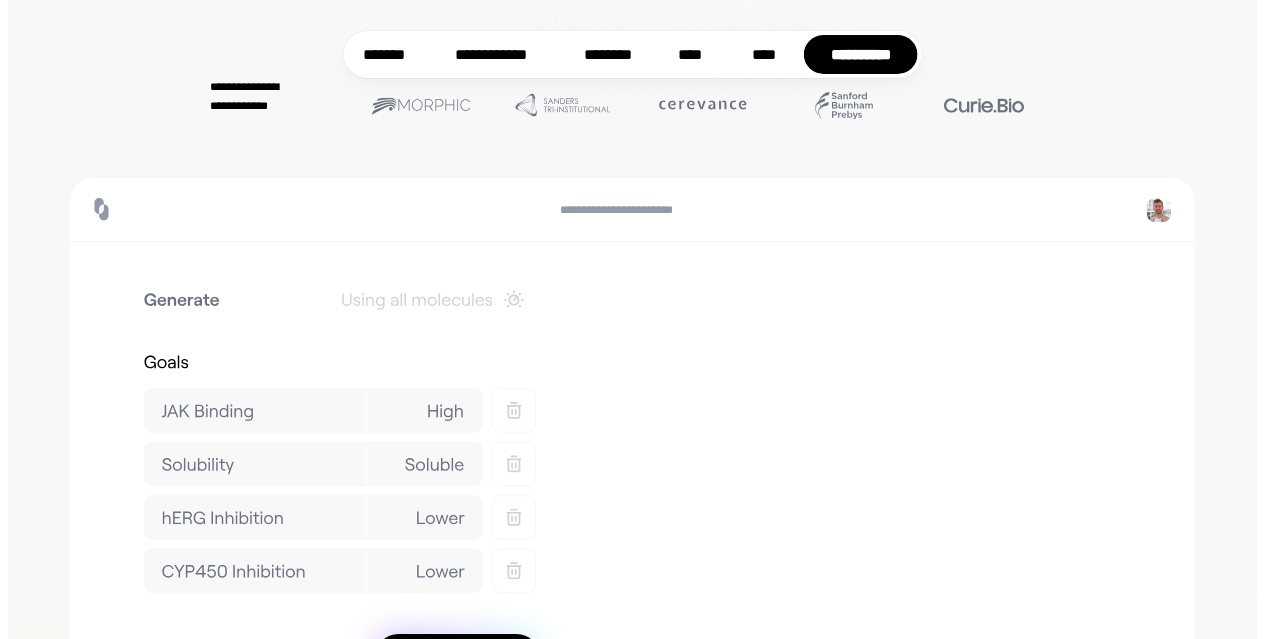 scroll, scrollTop: 433, scrollLeft: 0, axis: vertical 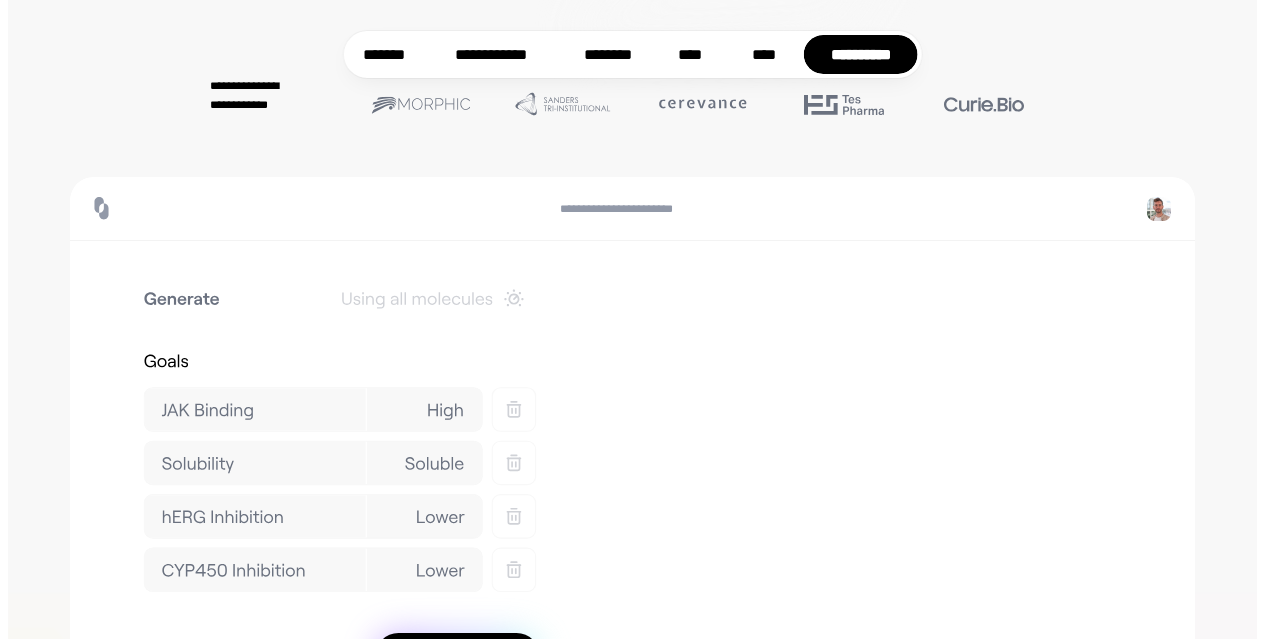 click at bounding box center [340, 434] 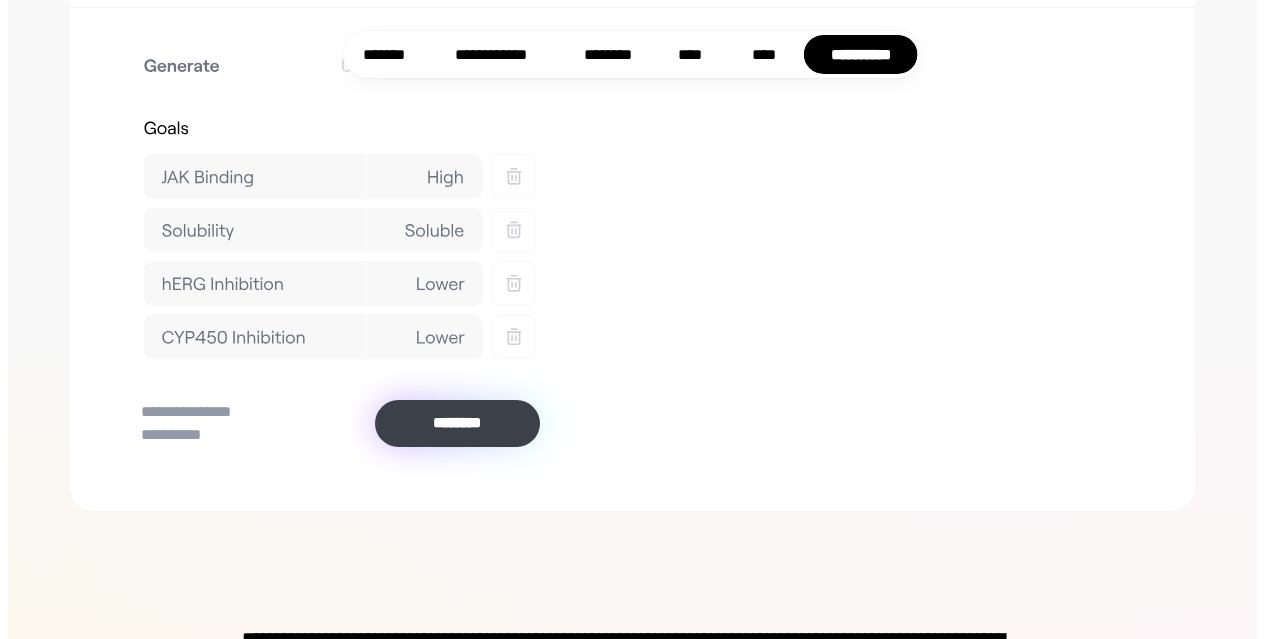 scroll, scrollTop: 666, scrollLeft: 0, axis: vertical 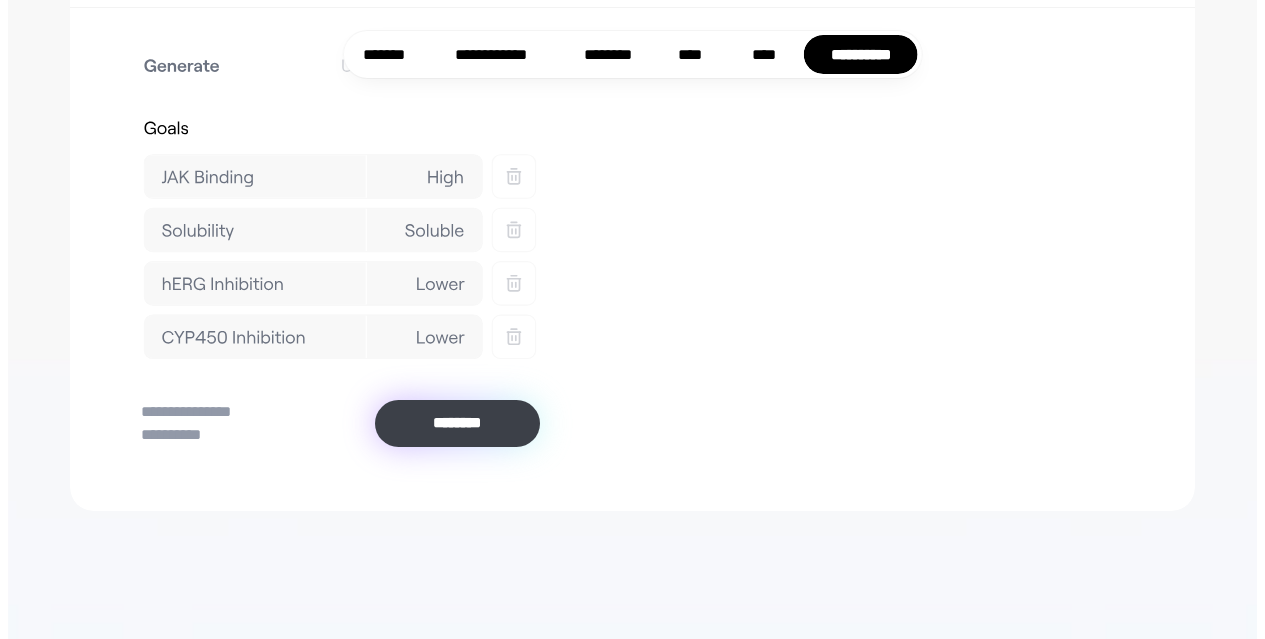 click 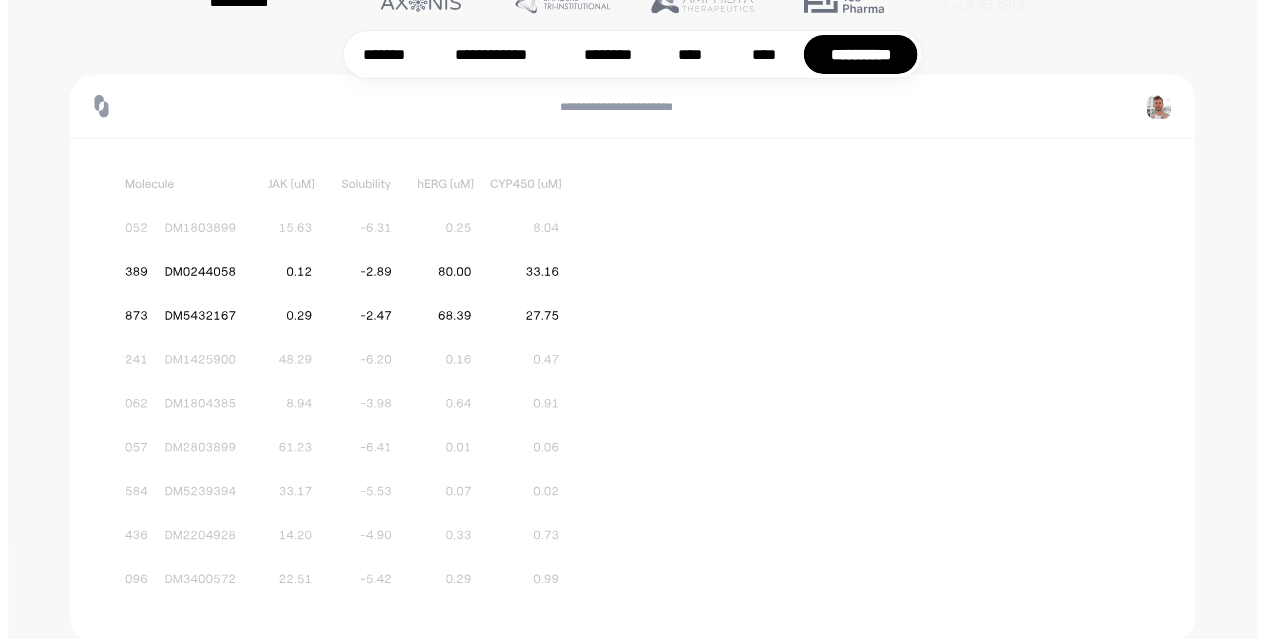 scroll, scrollTop: 533, scrollLeft: 0, axis: vertical 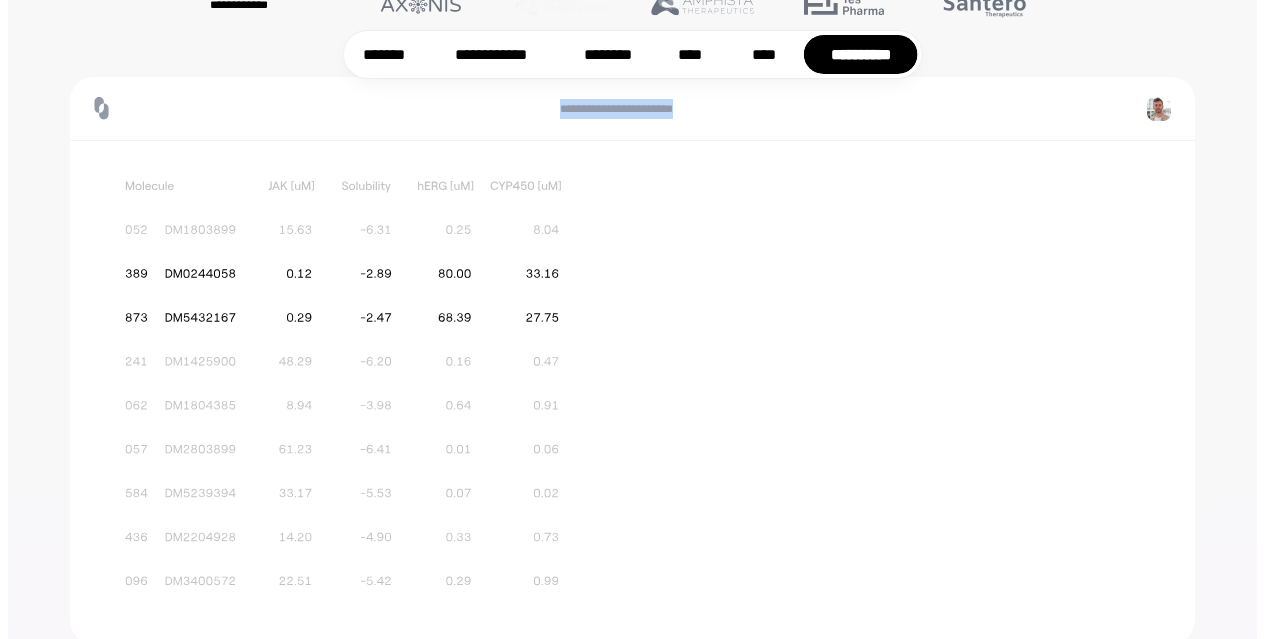 drag, startPoint x: 556, startPoint y: 114, endPoint x: 719, endPoint y: 113, distance: 163.00307 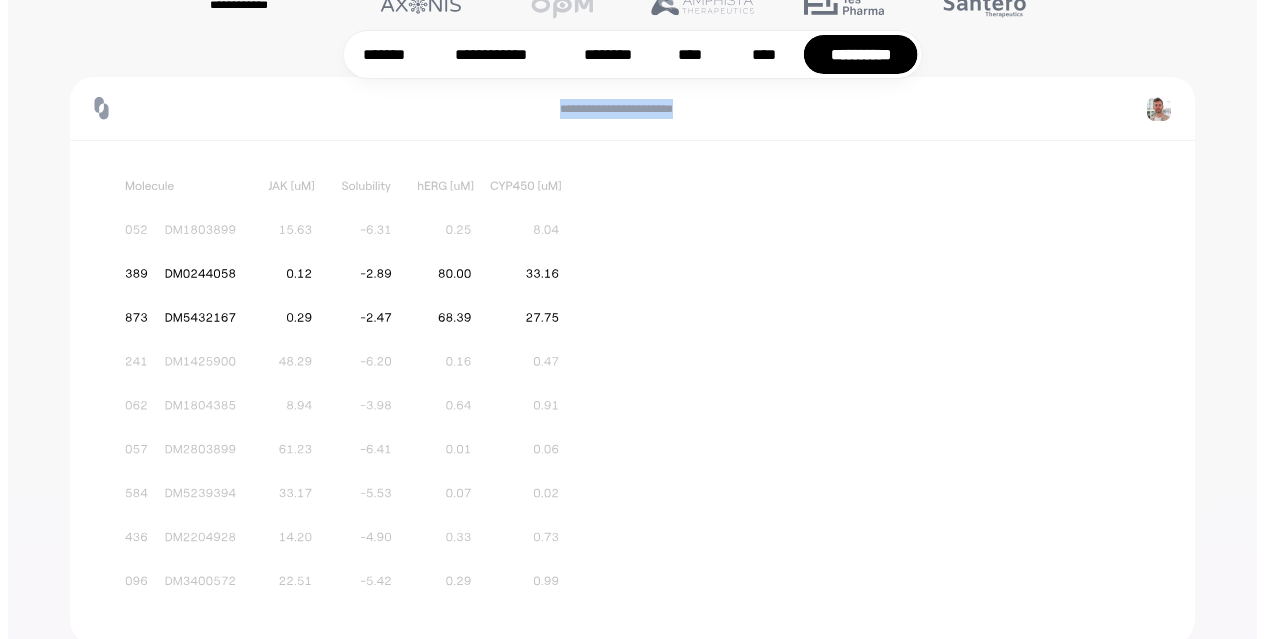 click at bounding box center (340, 334) 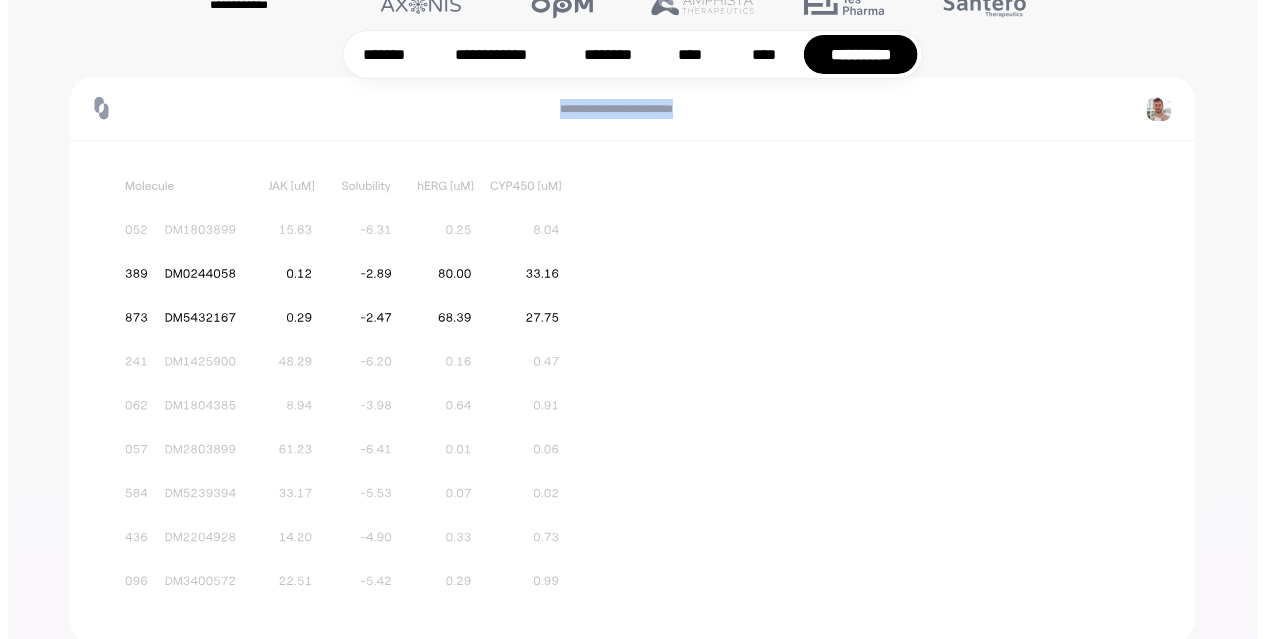 click at bounding box center (340, 334) 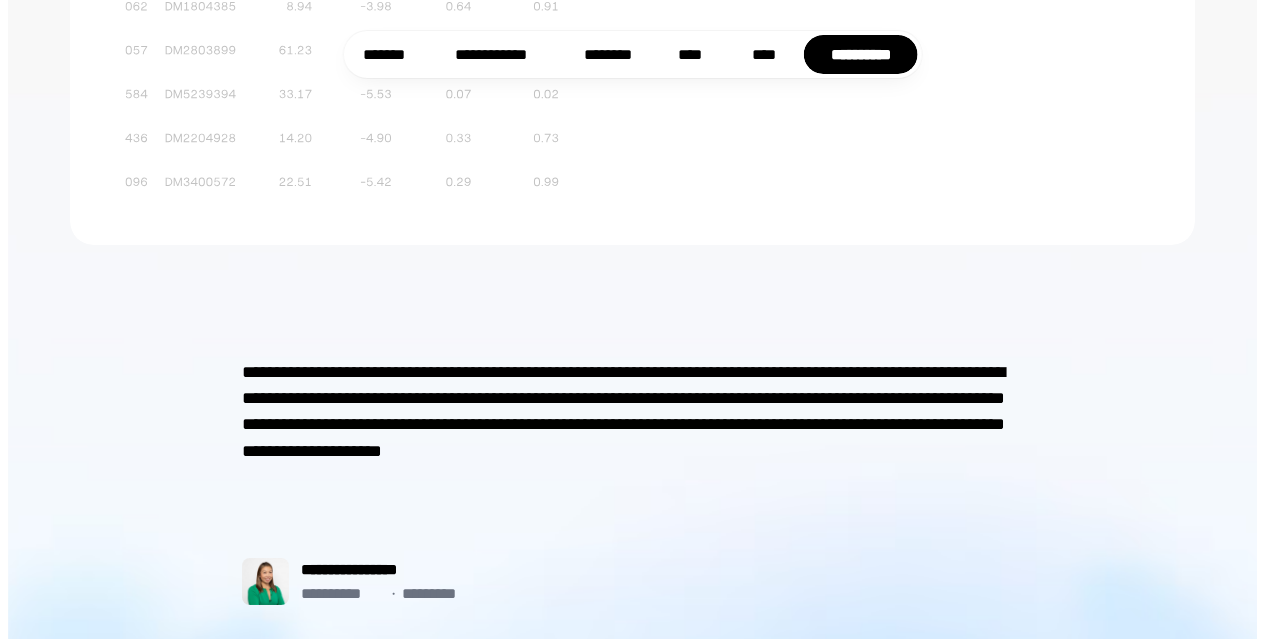 scroll, scrollTop: 933, scrollLeft: 0, axis: vertical 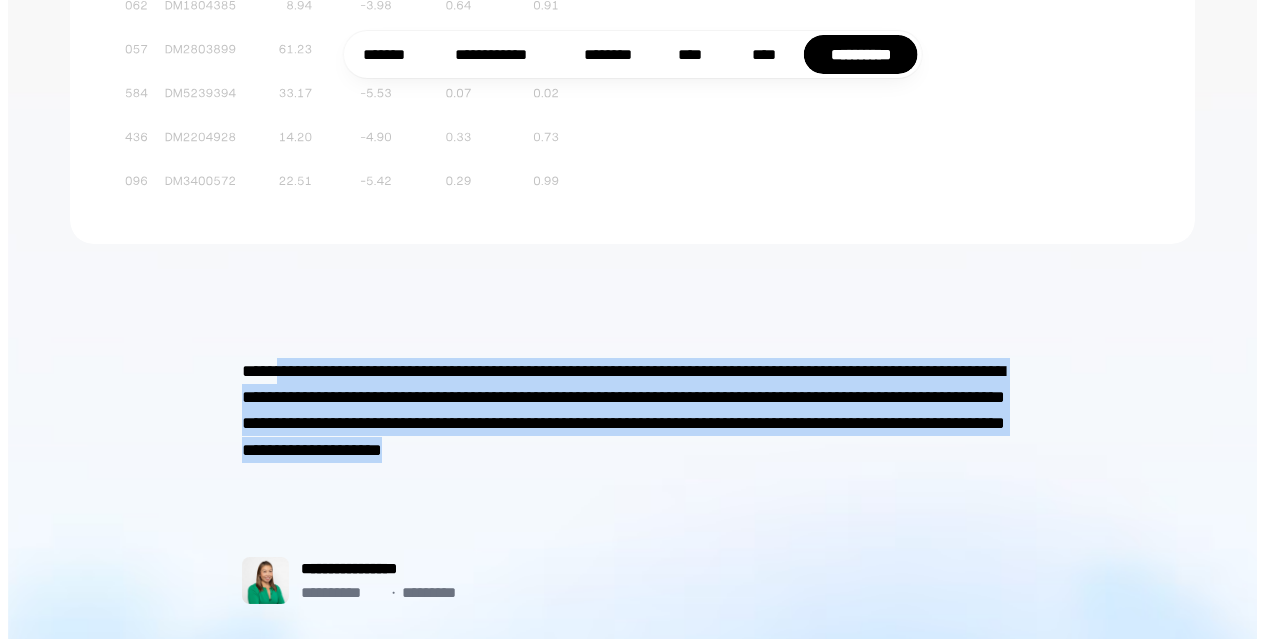 drag, startPoint x: 279, startPoint y: 383, endPoint x: 941, endPoint y: 443, distance: 664.7135 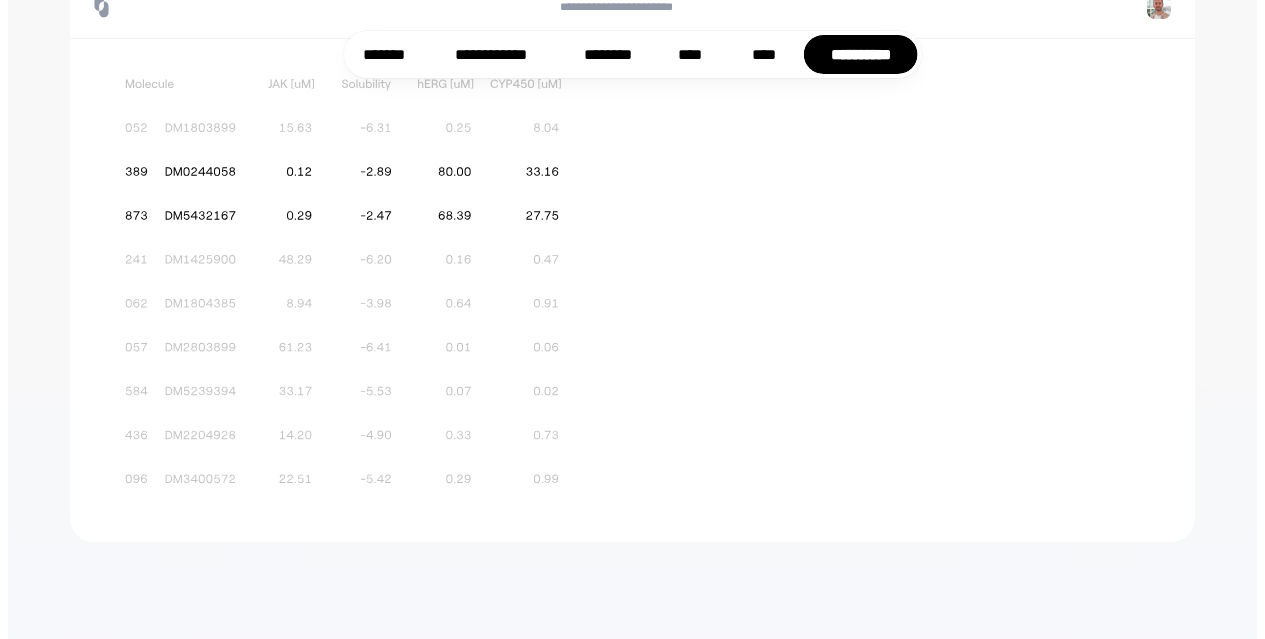 scroll, scrollTop: 633, scrollLeft: 0, axis: vertical 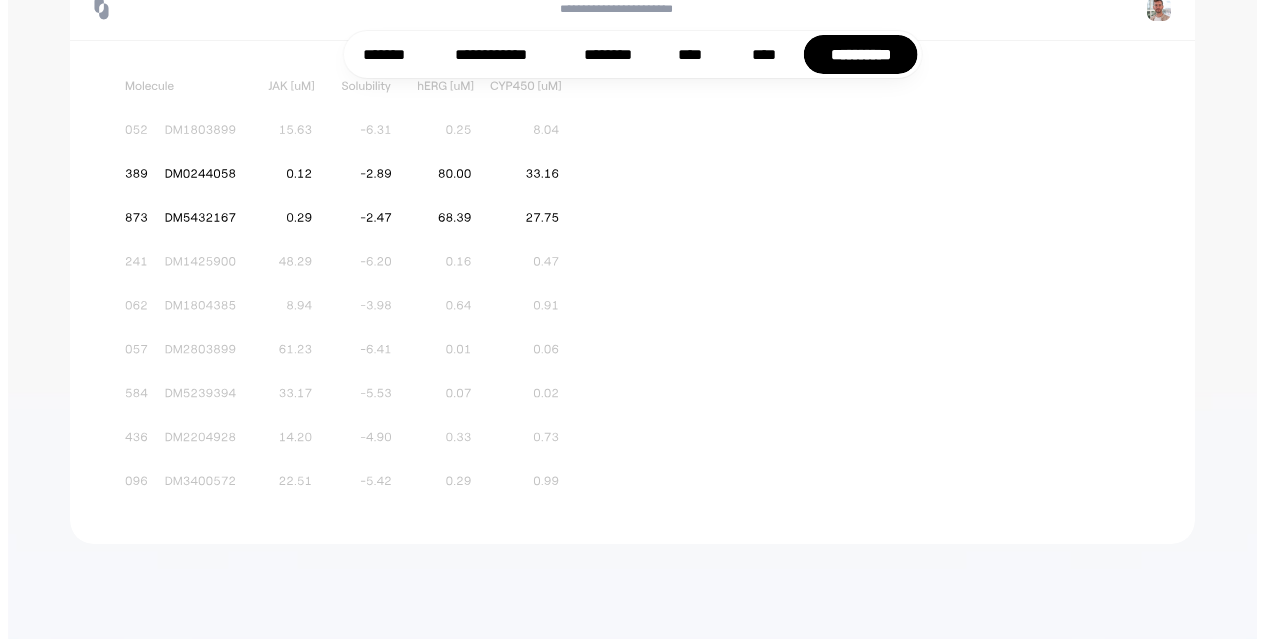 click at bounding box center [340, 234] 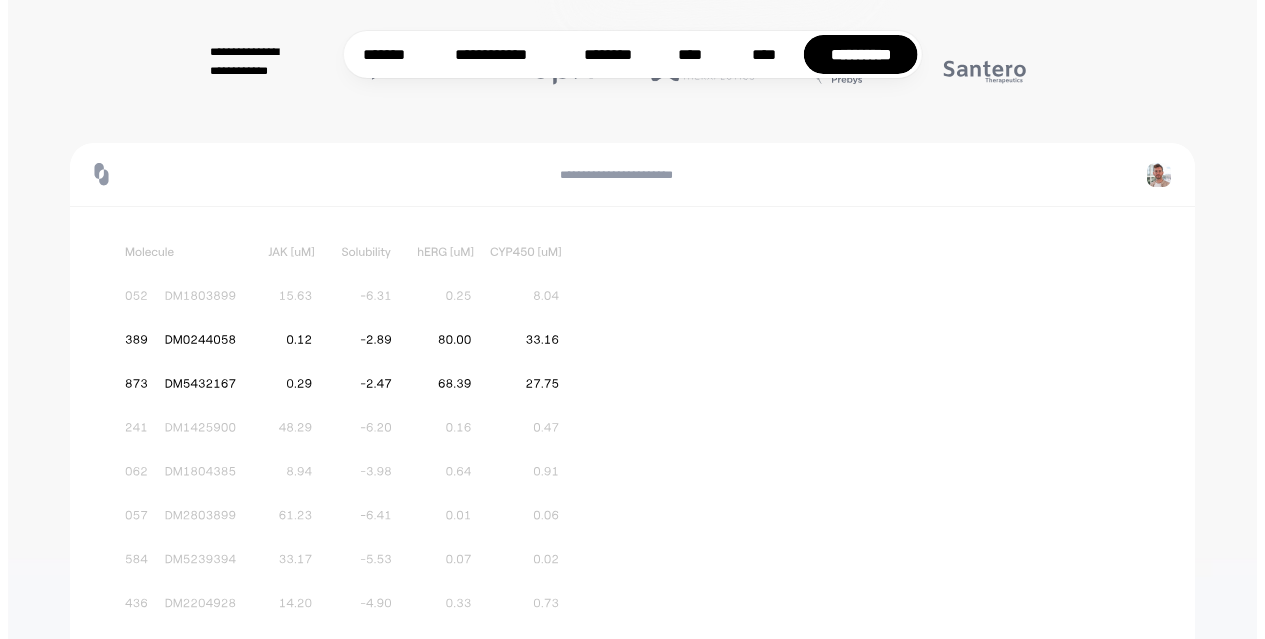 scroll, scrollTop: 466, scrollLeft: 0, axis: vertical 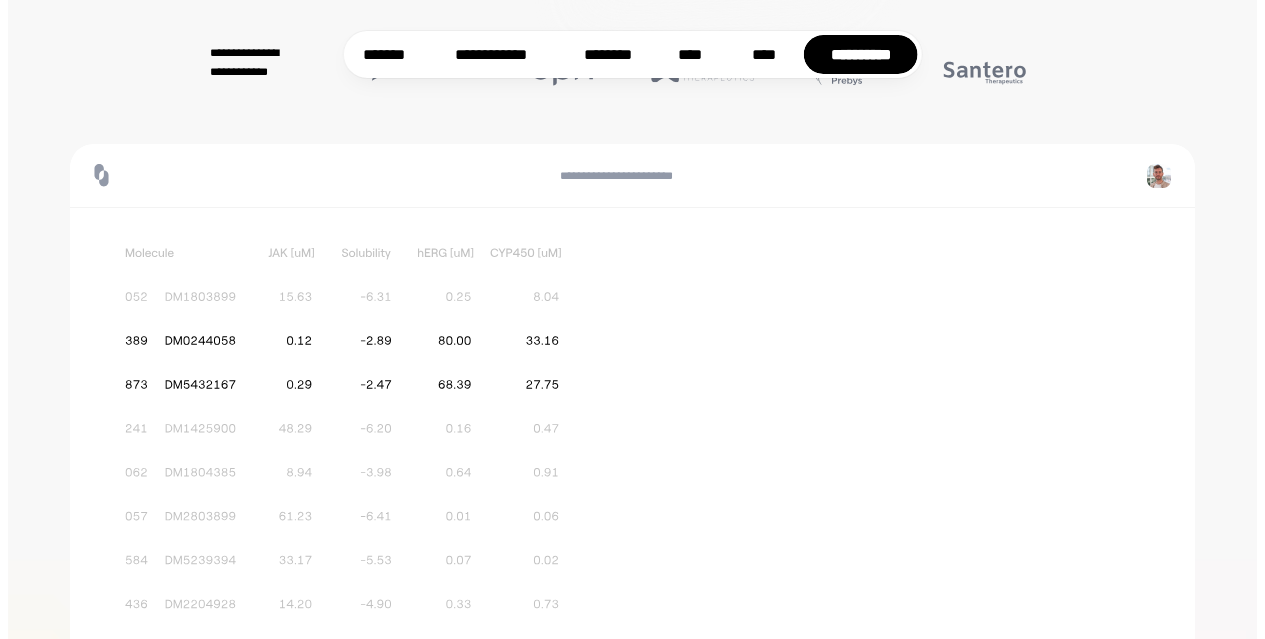 click at bounding box center [340, 401] 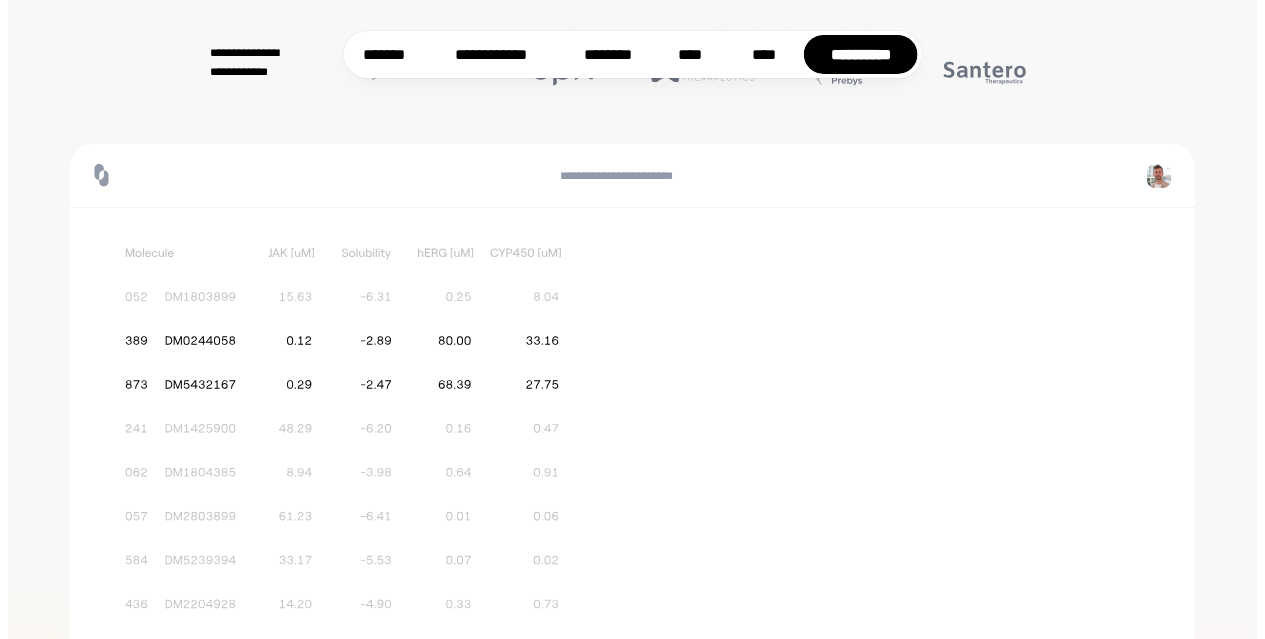 click on "**********" at bounding box center [632, 459] 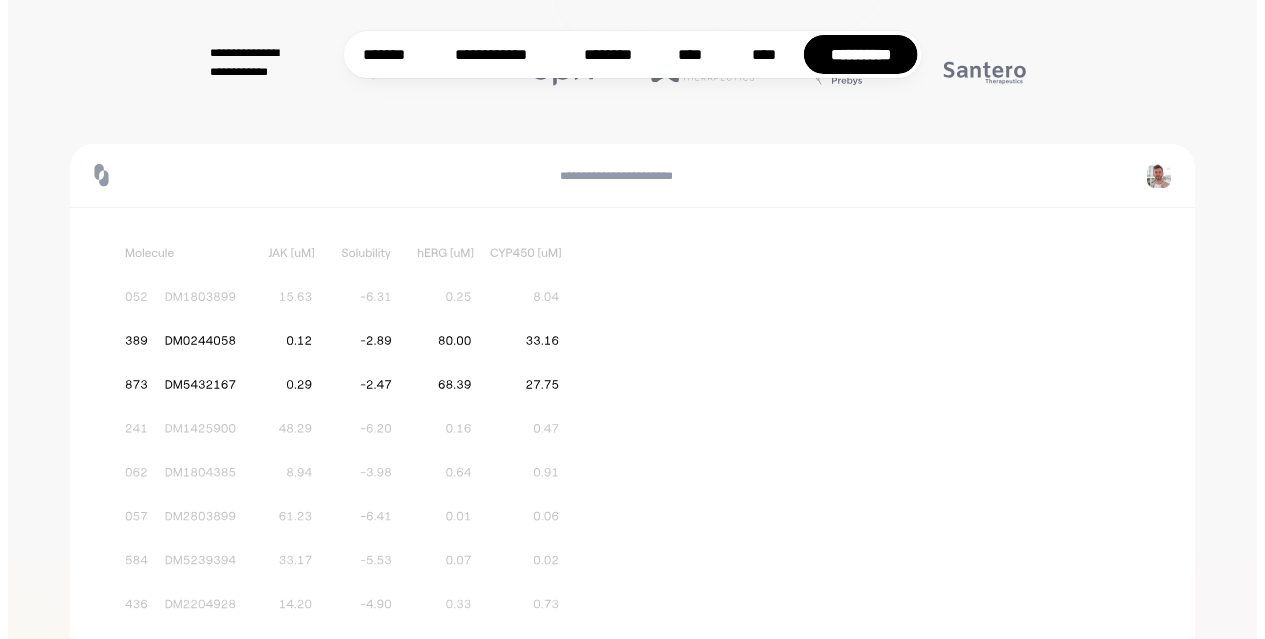 drag, startPoint x: 765, startPoint y: 365, endPoint x: 825, endPoint y: 347, distance: 62.641838 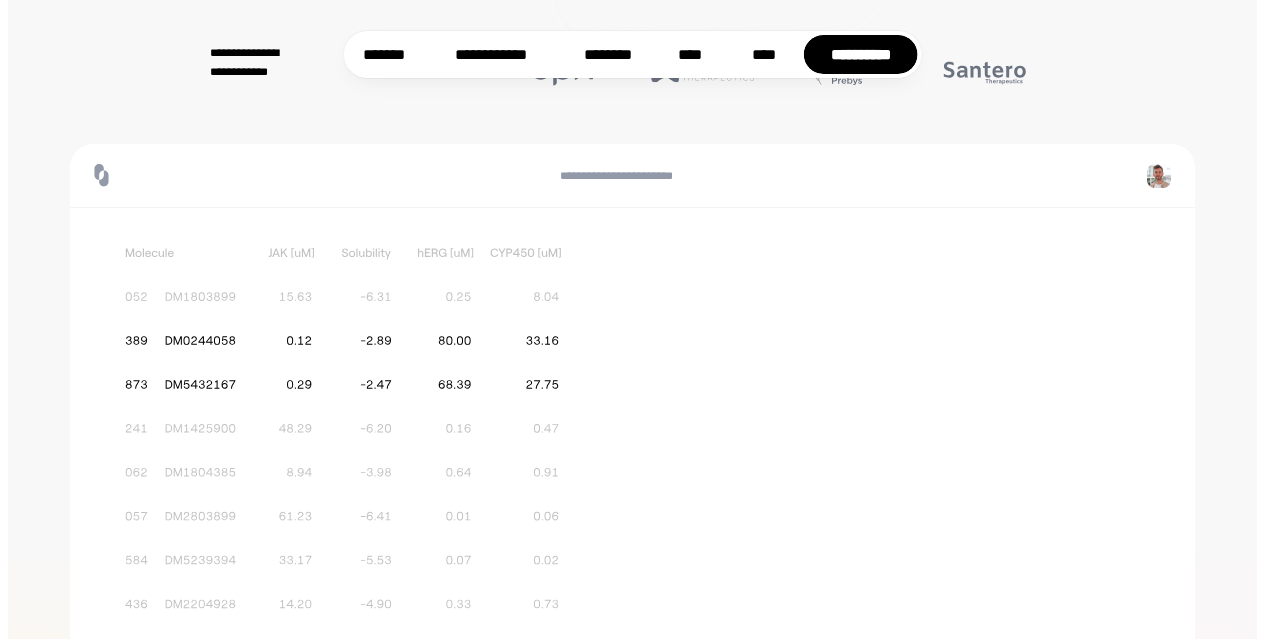 click on "**********" at bounding box center [632, 459] 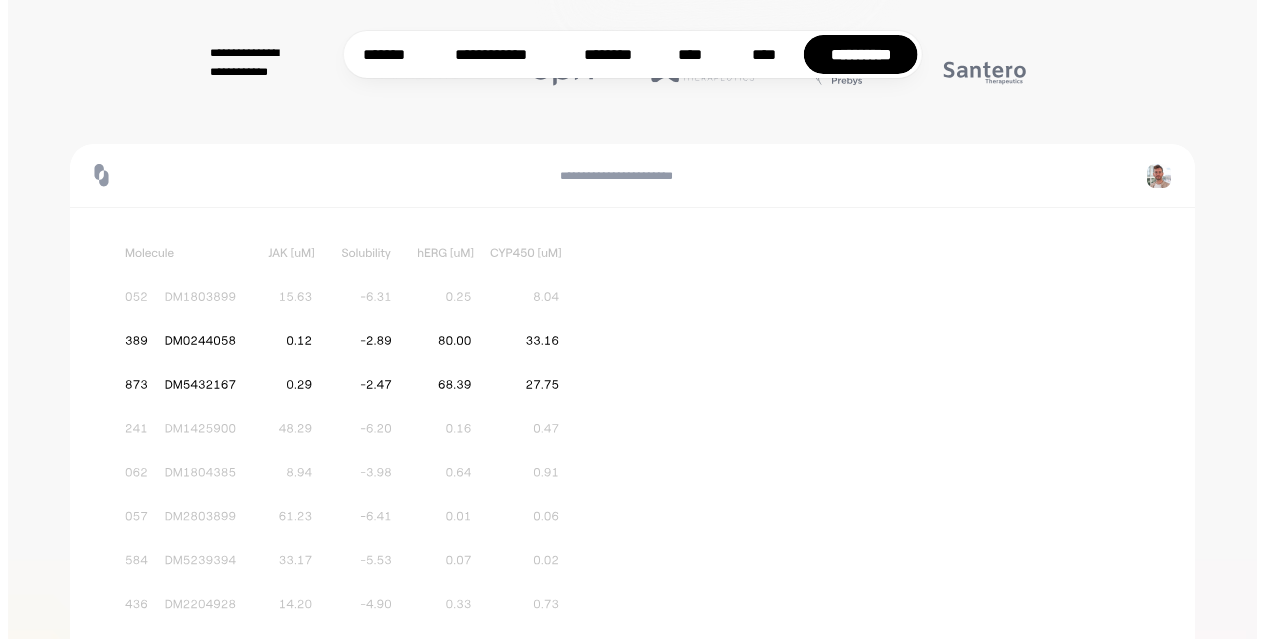 click on "**********" at bounding box center (632, 459) 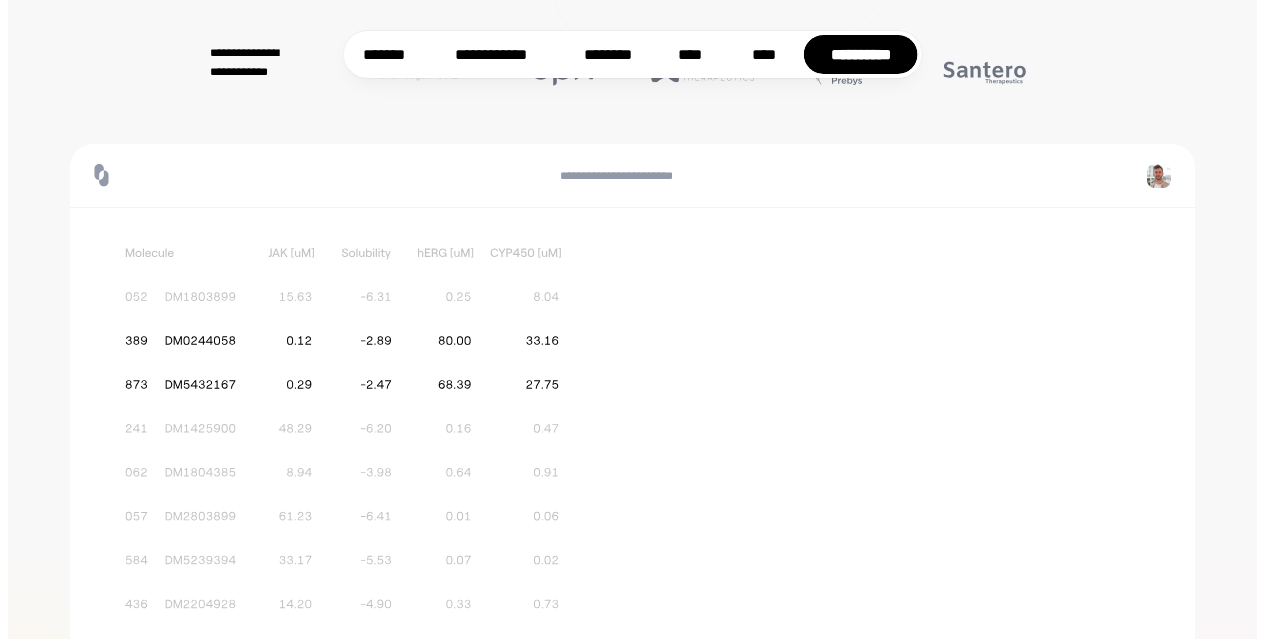 click on "**********" at bounding box center [632, 459] 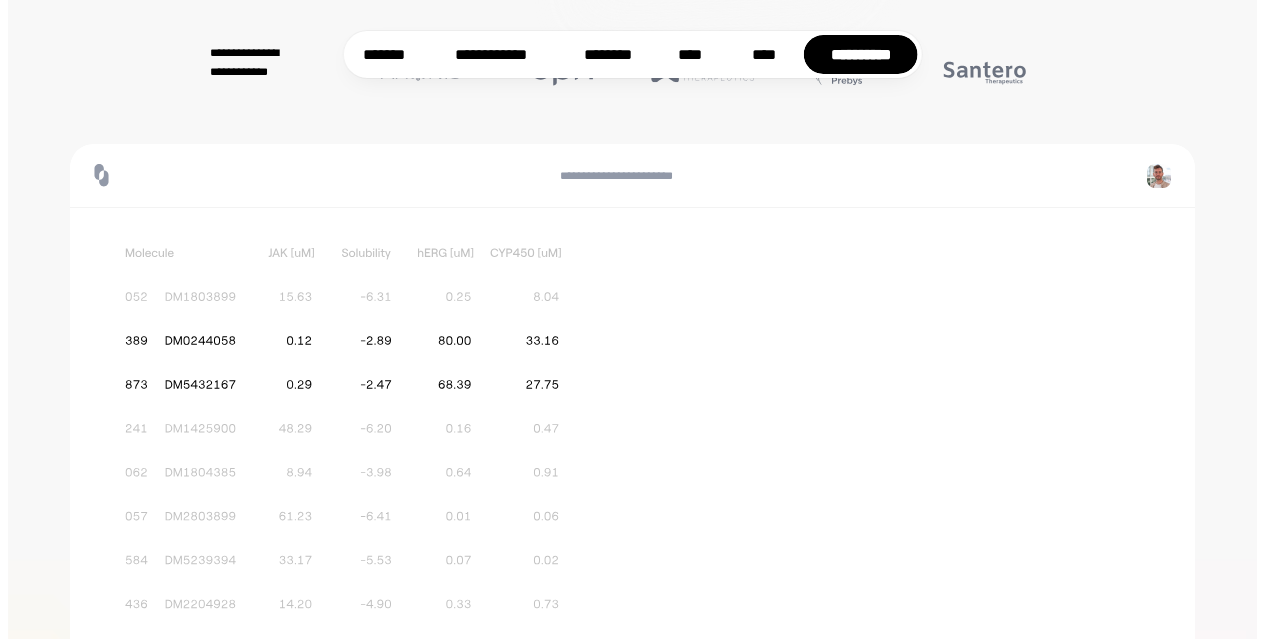 click on "**********" at bounding box center [632, 459] 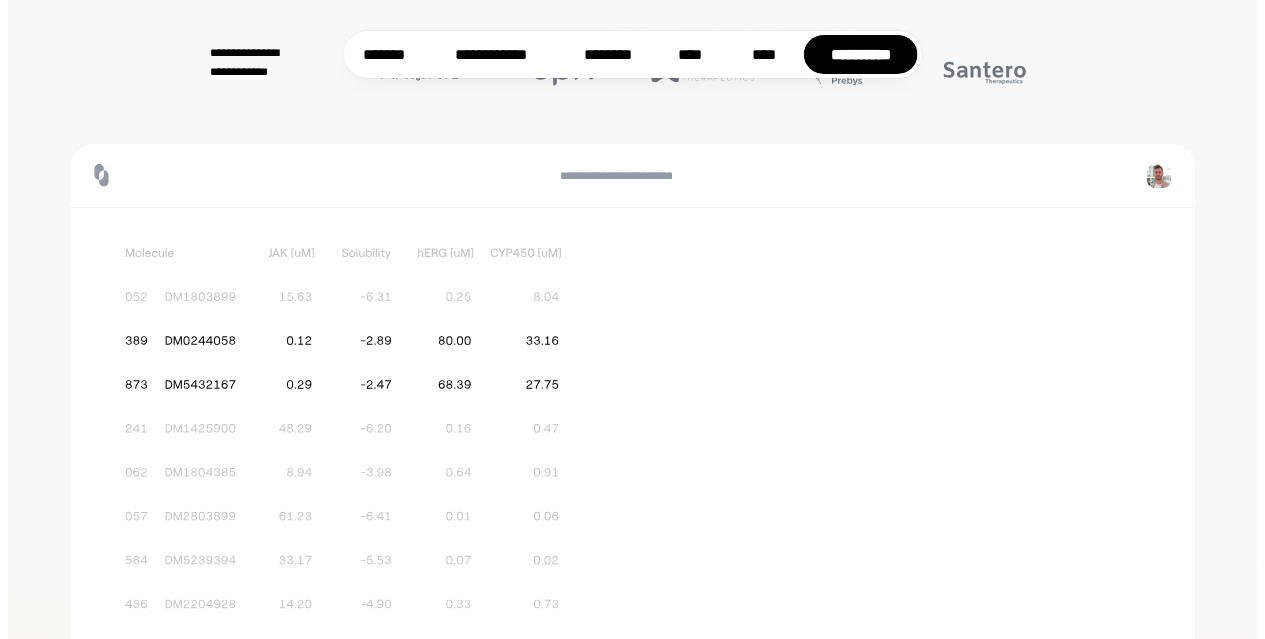 click on "**********" at bounding box center [632, 459] 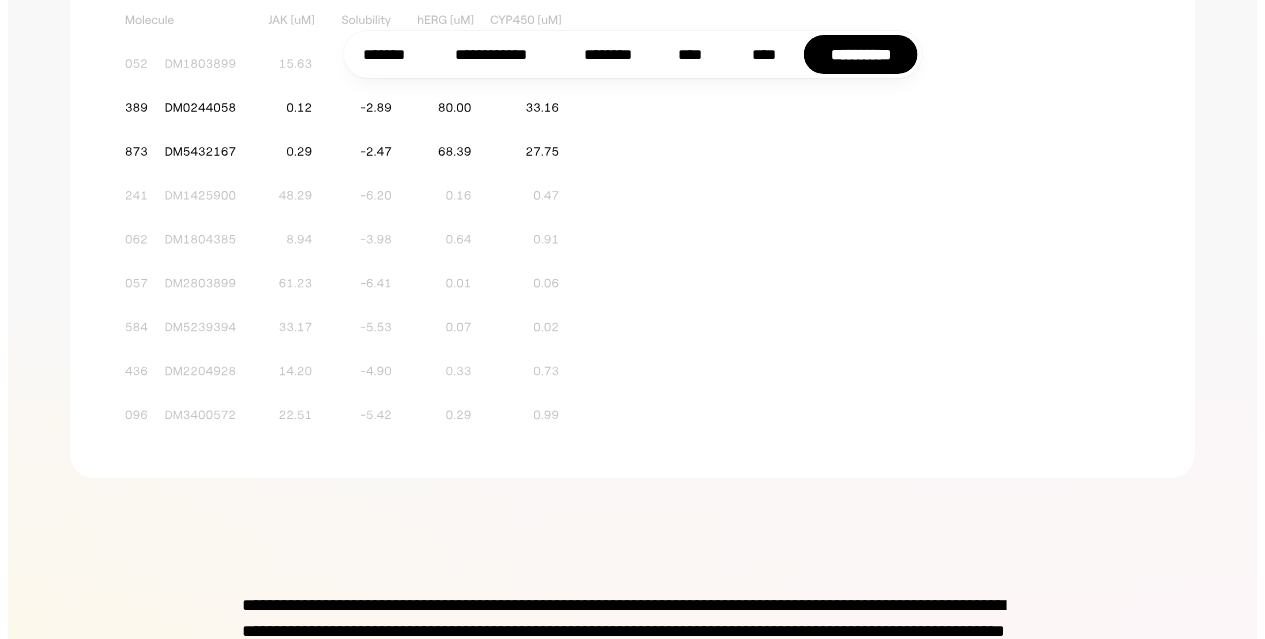 click on "**********" at bounding box center (632, 226) 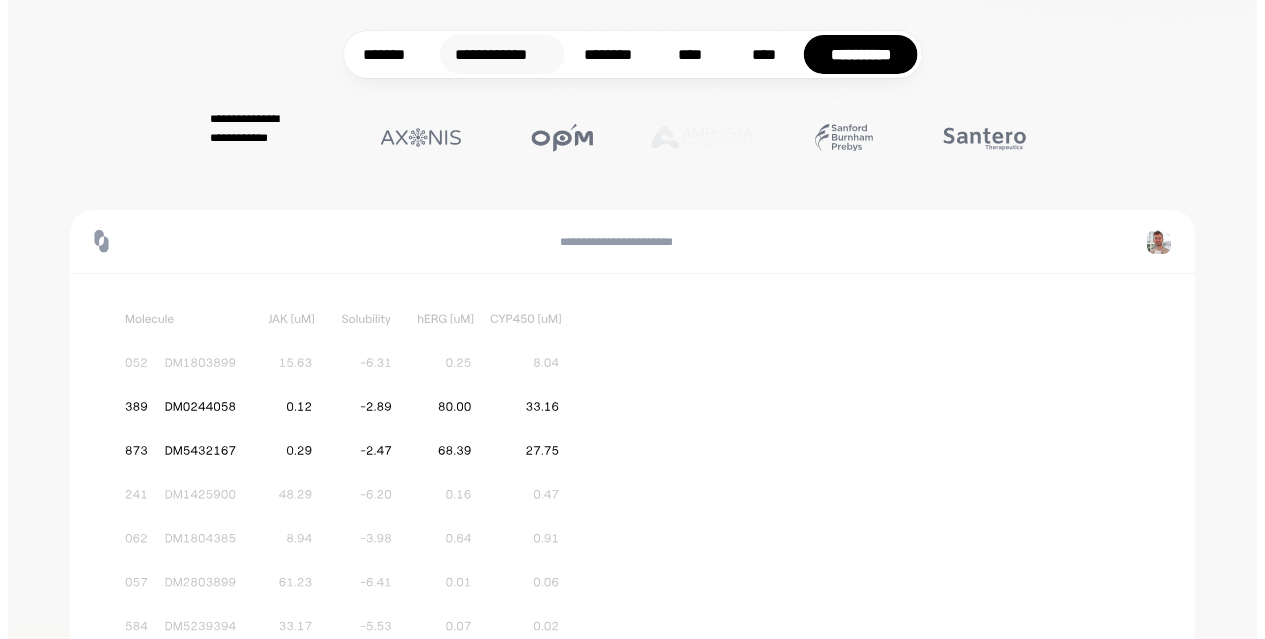 scroll, scrollTop: 399, scrollLeft: 0, axis: vertical 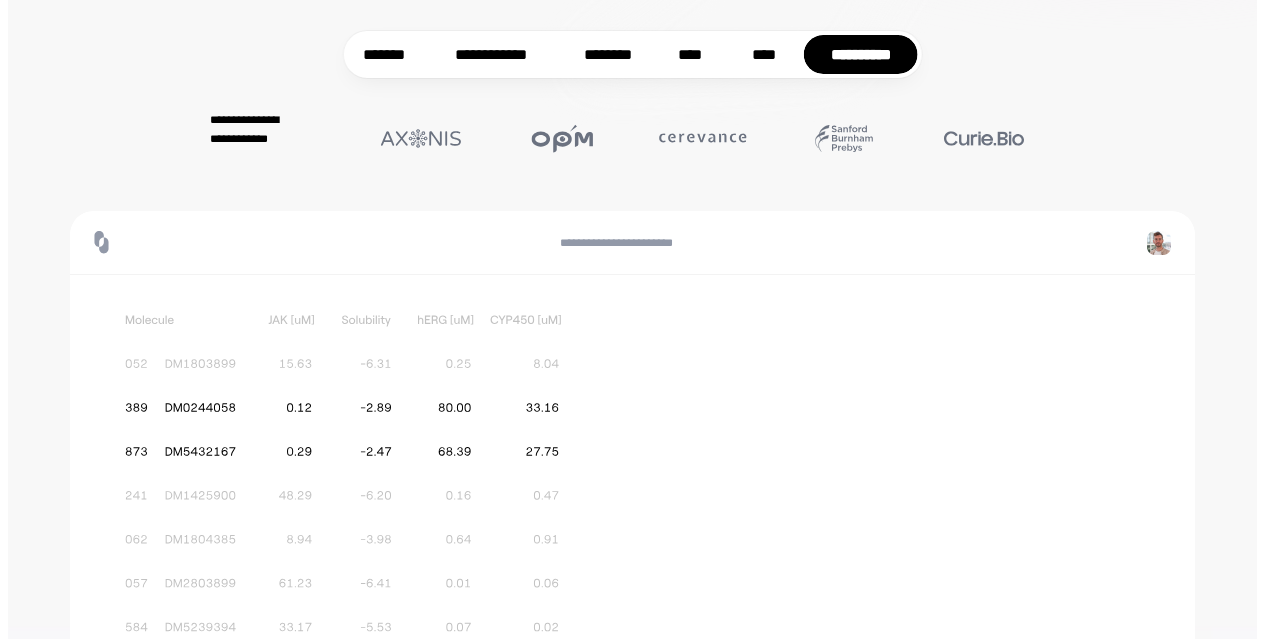 click at bounding box center (340, 468) 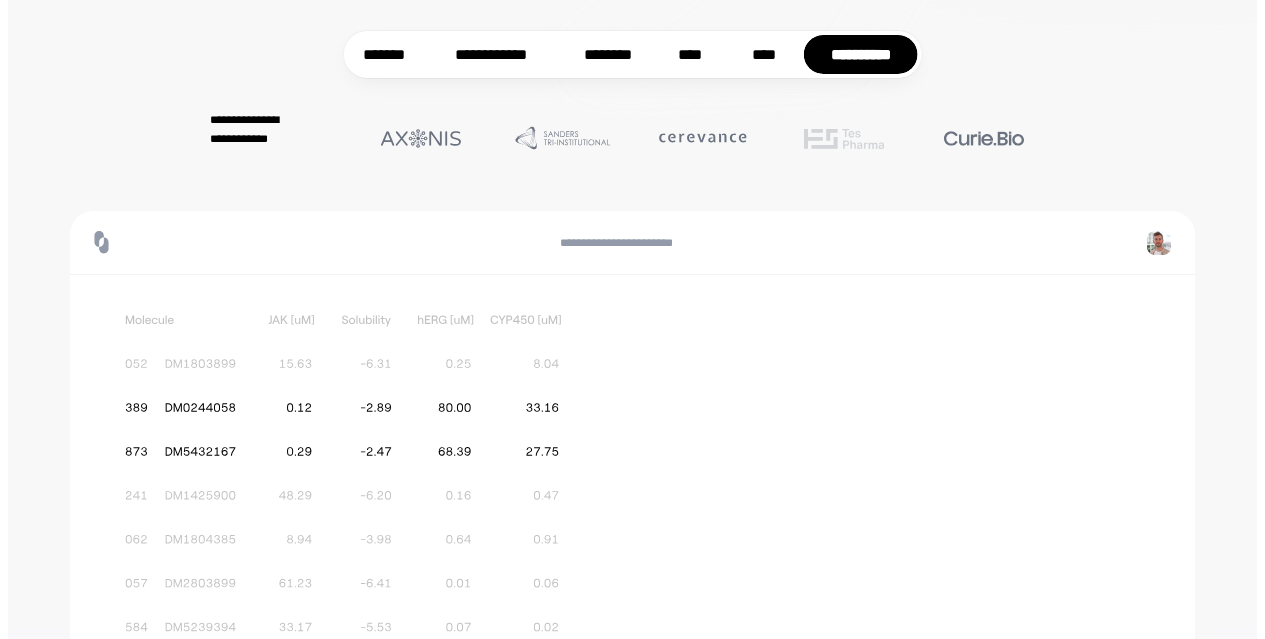 click on "**********" at bounding box center (632, 526) 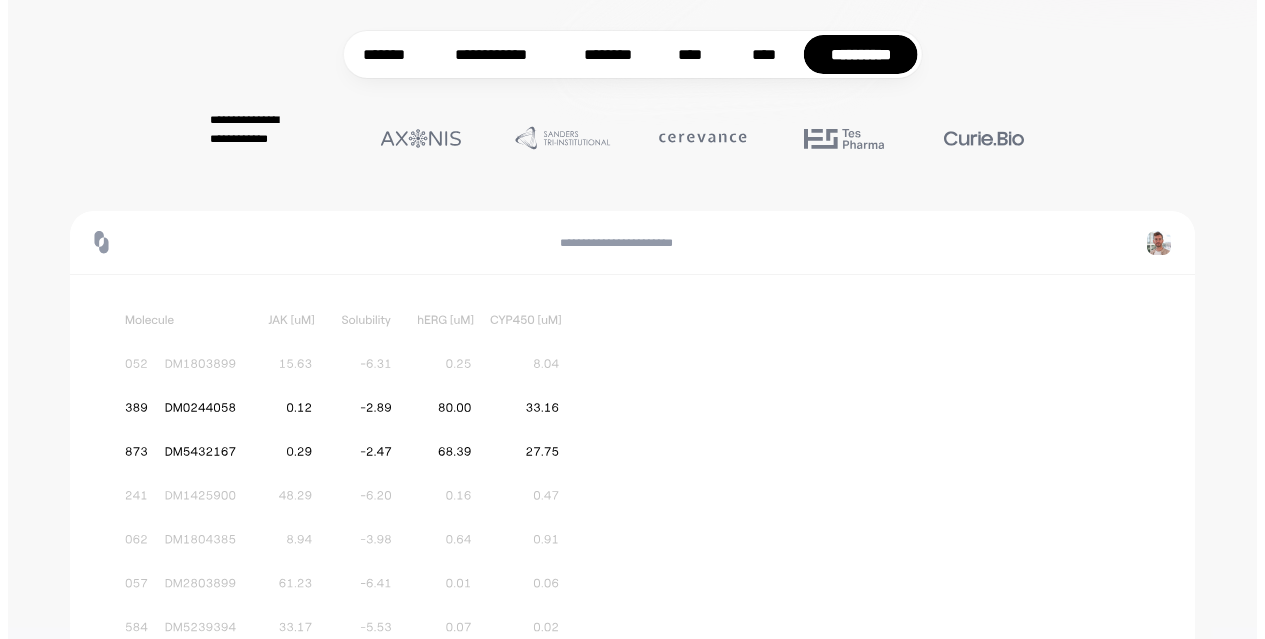 click on "**********" at bounding box center (632, 526) 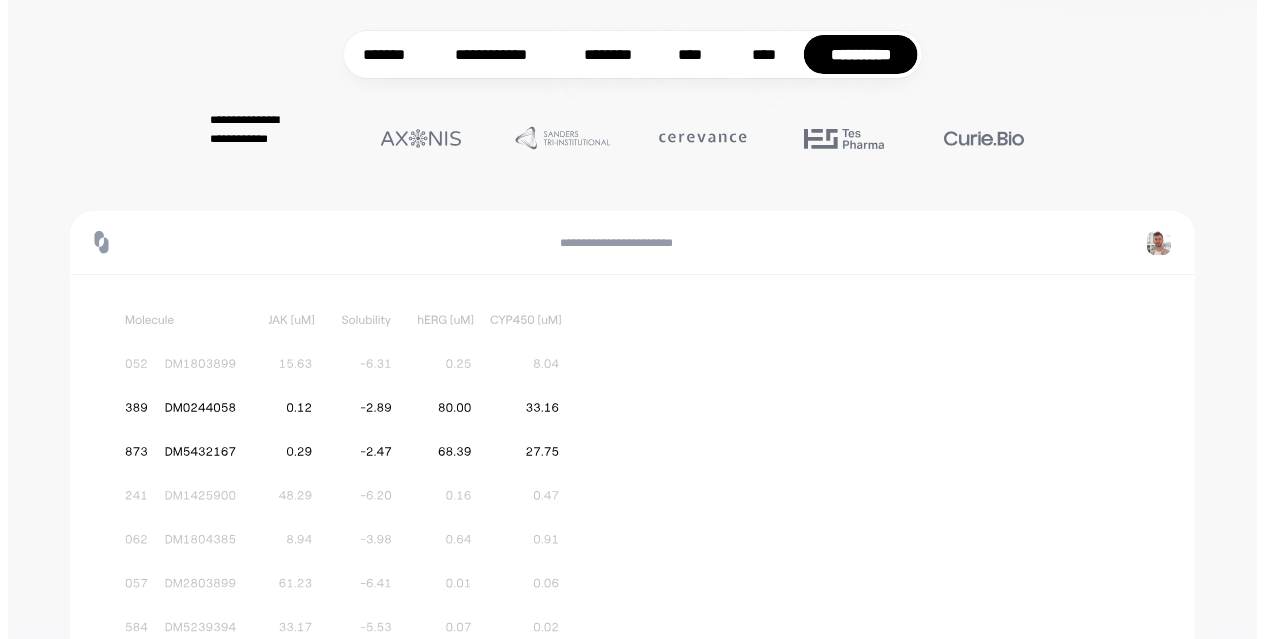 click on "**********" at bounding box center [632, 526] 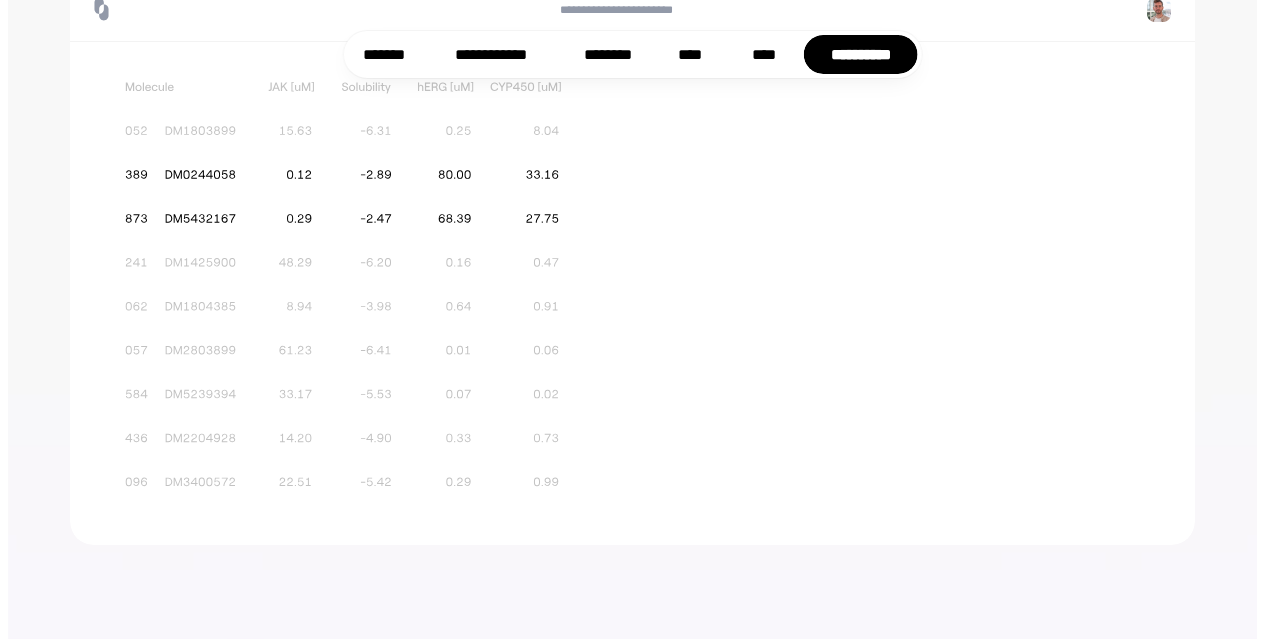 scroll, scrollTop: 632, scrollLeft: 0, axis: vertical 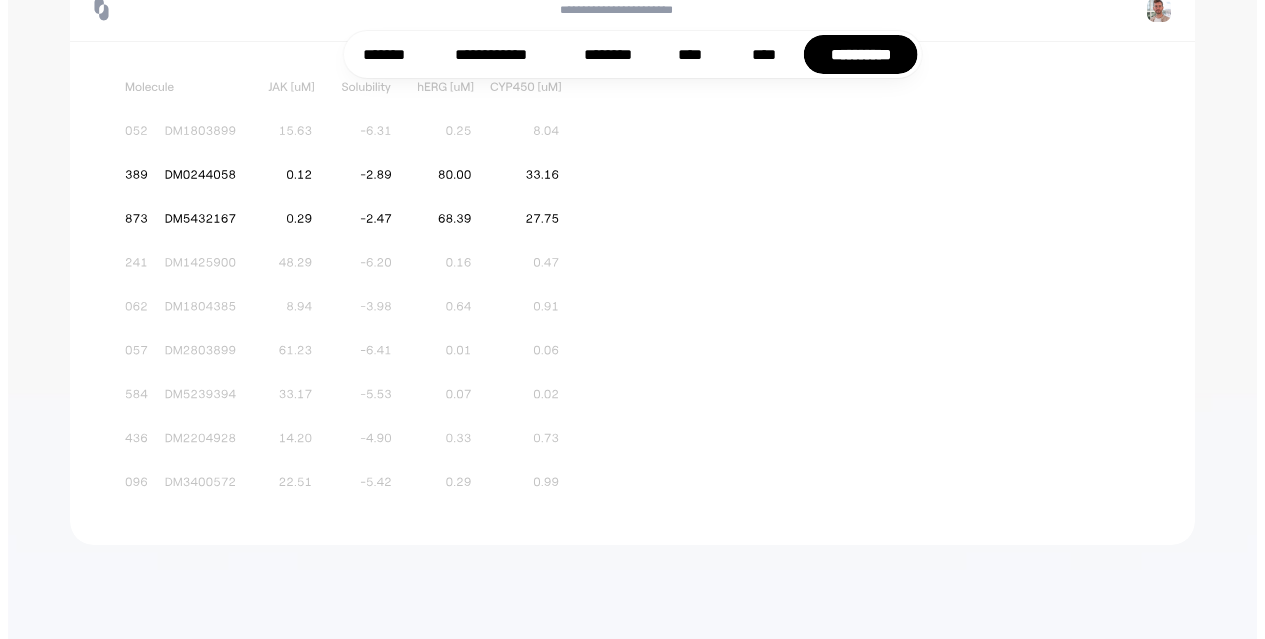 click at bounding box center (340, 235) 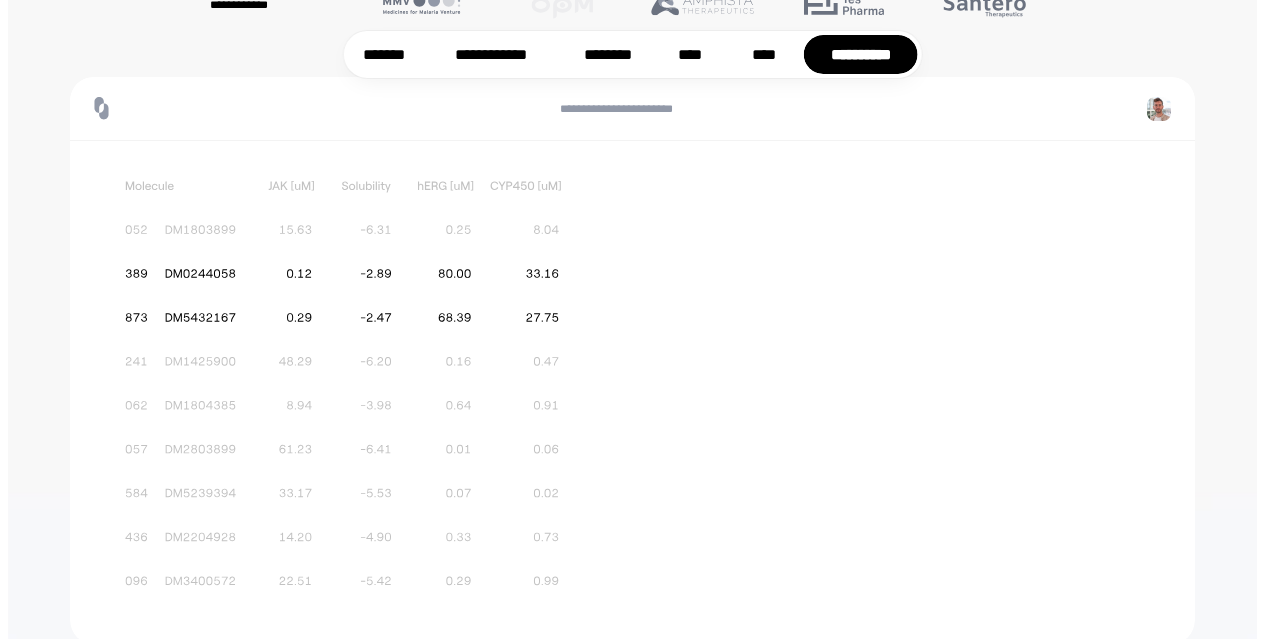 click at bounding box center [340, 334] 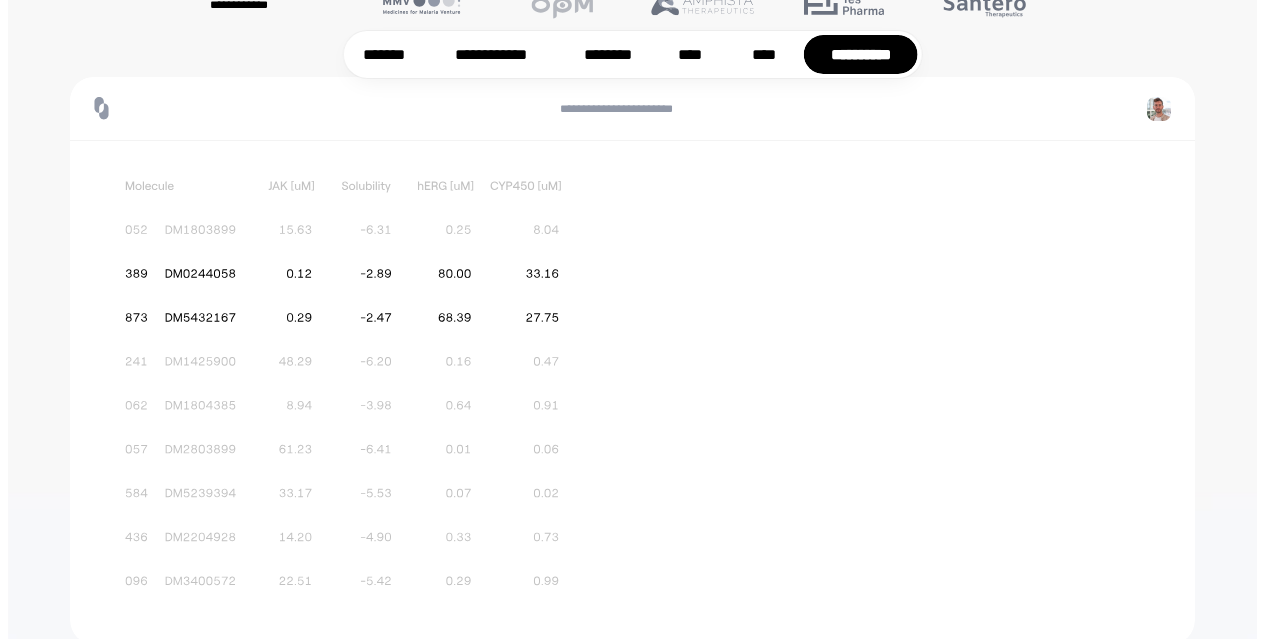 click at bounding box center (340, 334) 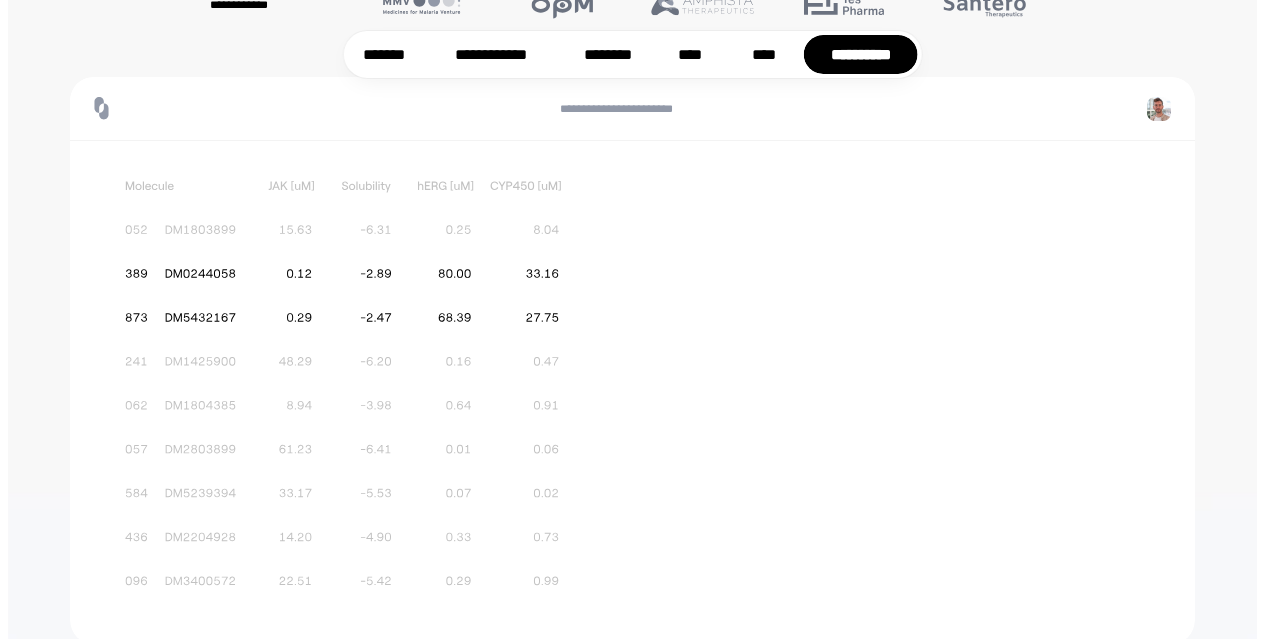 click at bounding box center [340, 334] 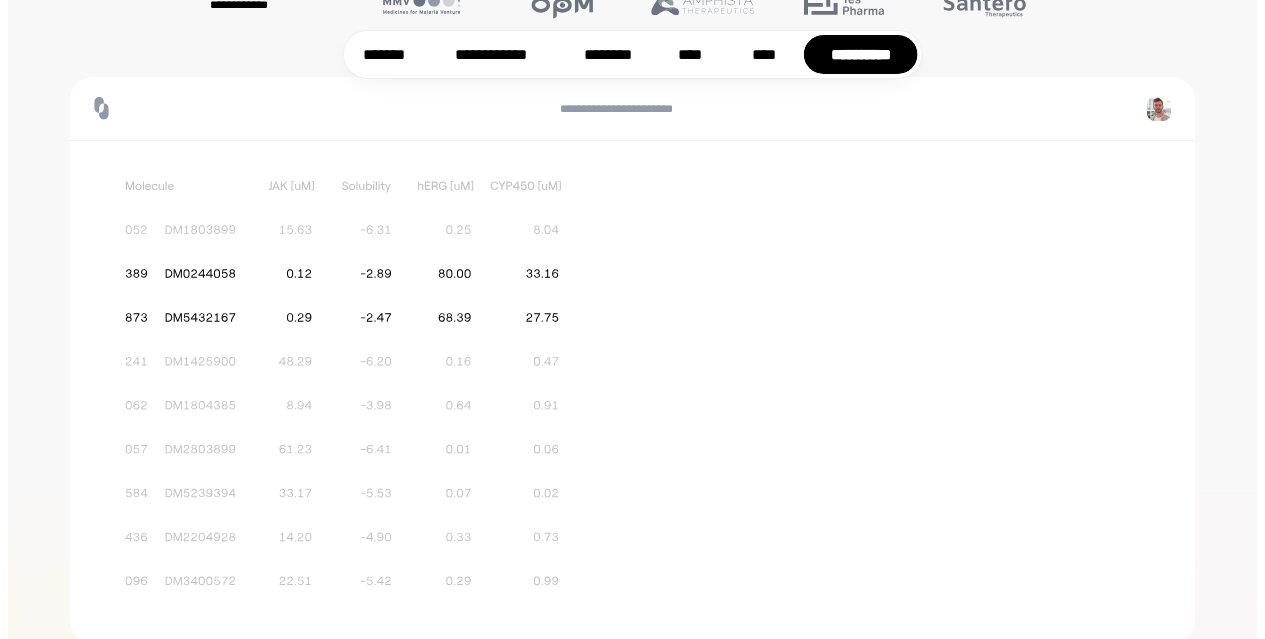 click on "**********" at bounding box center (632, 109) 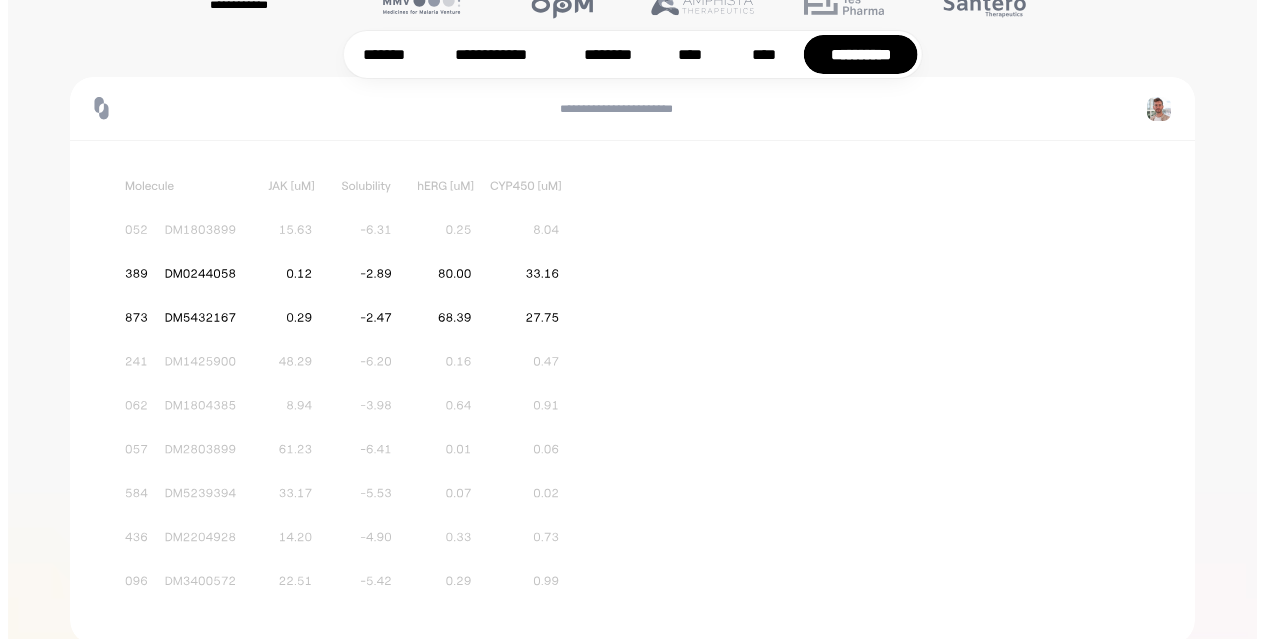 click at bounding box center [1159, 109] 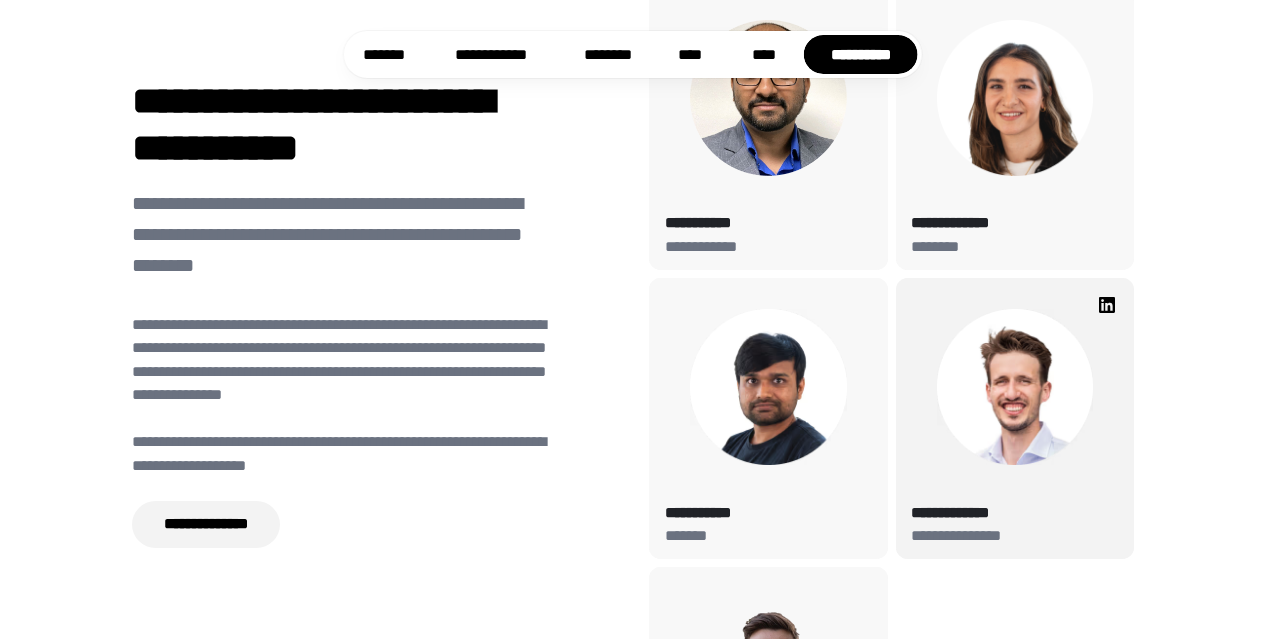 scroll, scrollTop: 7622, scrollLeft: 0, axis: vertical 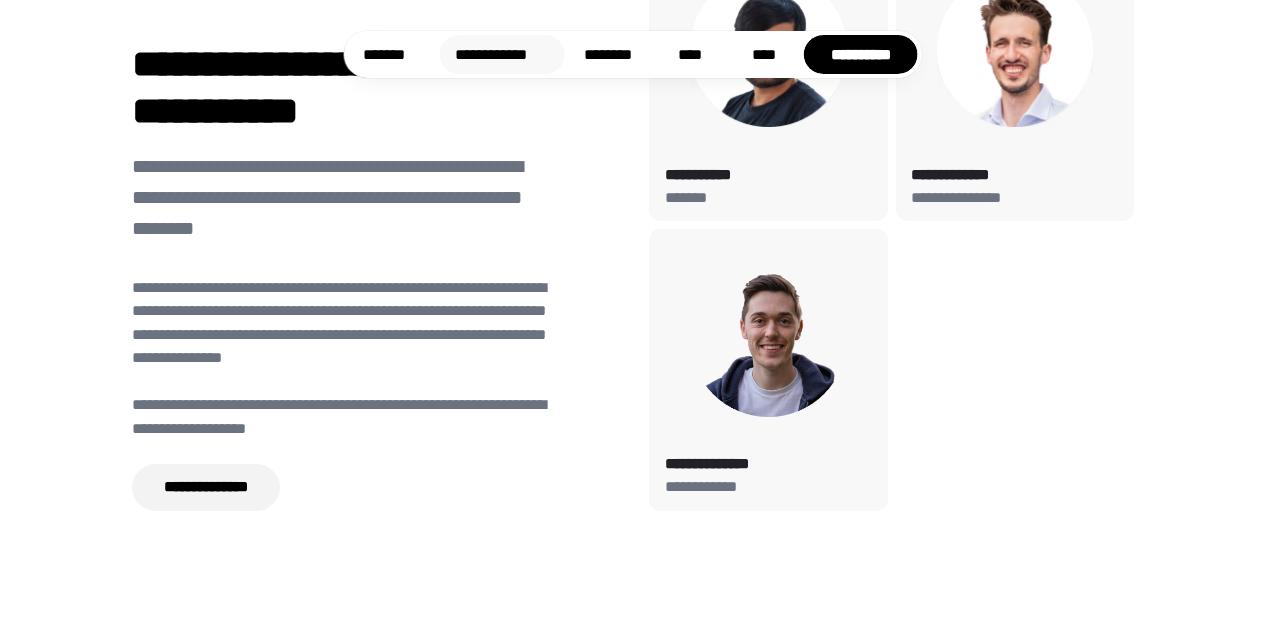 click on "**********" at bounding box center [502, 54] 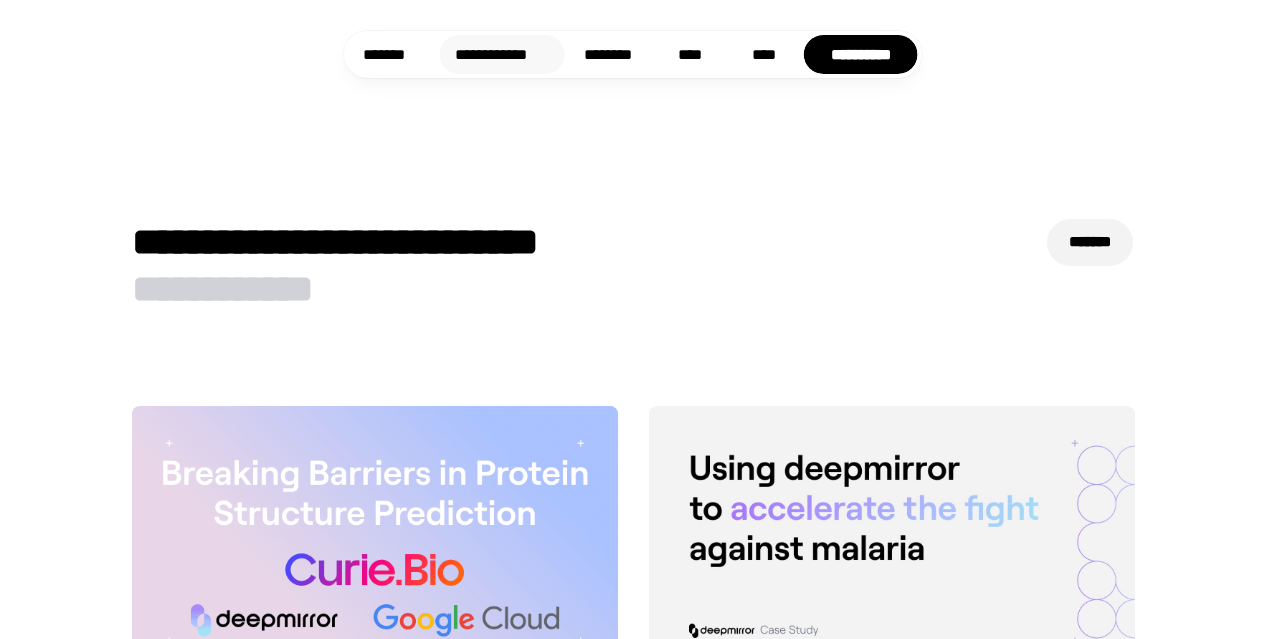 scroll, scrollTop: 5094, scrollLeft: 0, axis: vertical 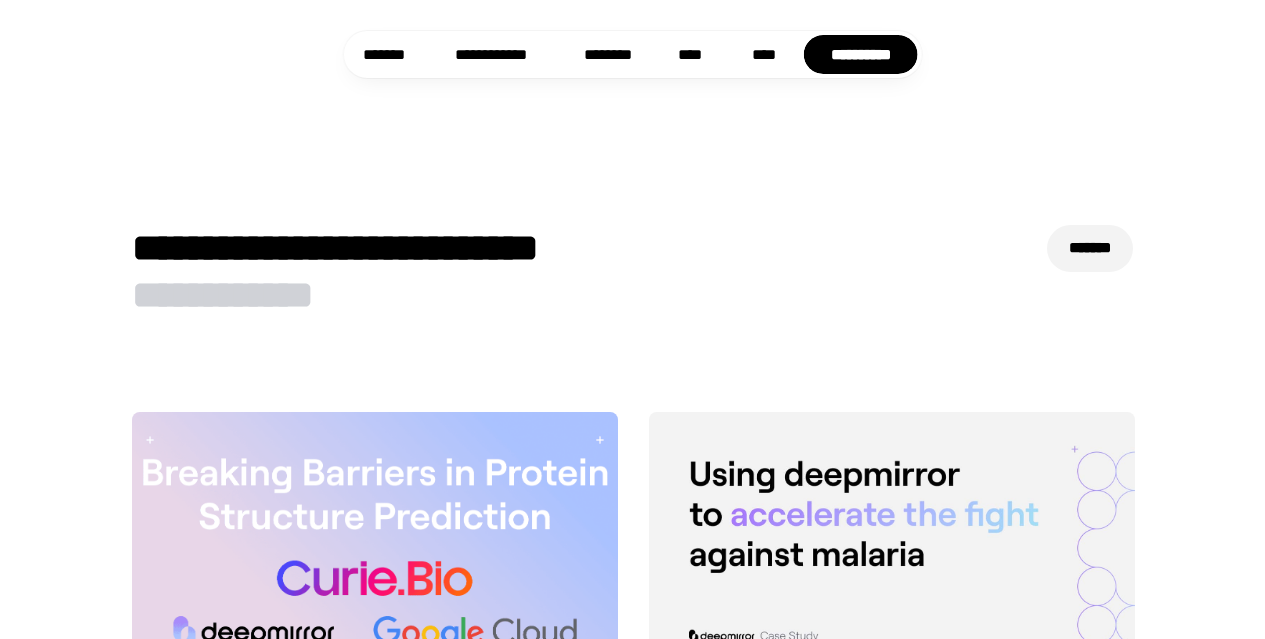 click at bounding box center (374, 548) 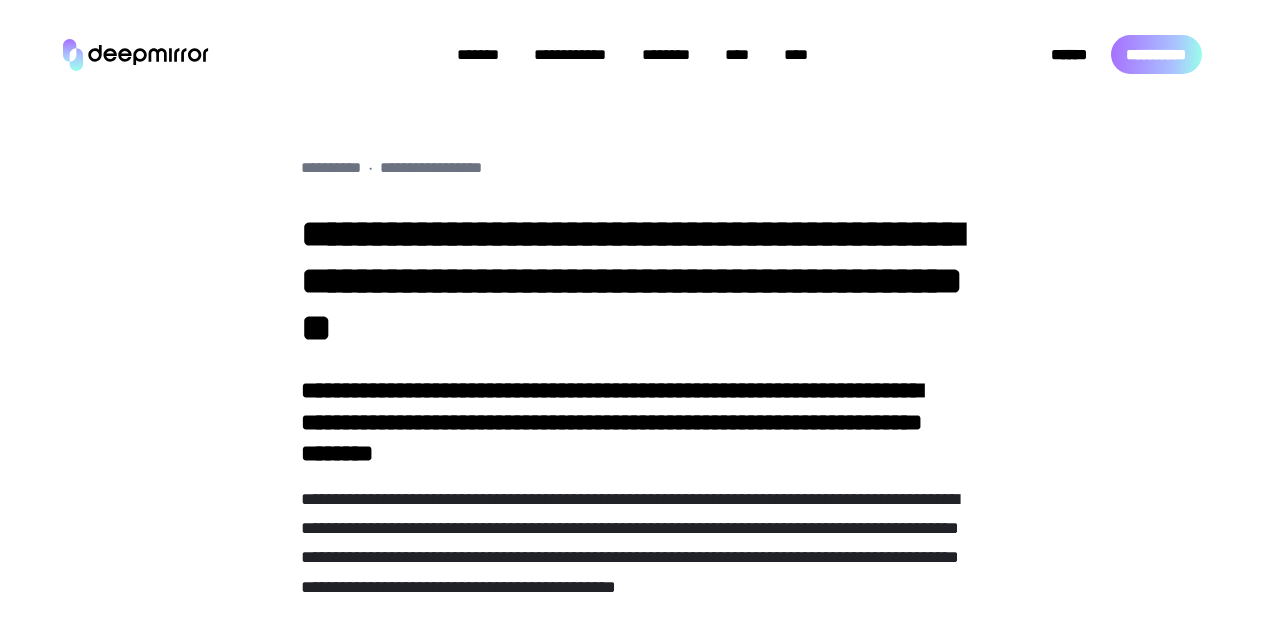 scroll, scrollTop: 0, scrollLeft: 0, axis: both 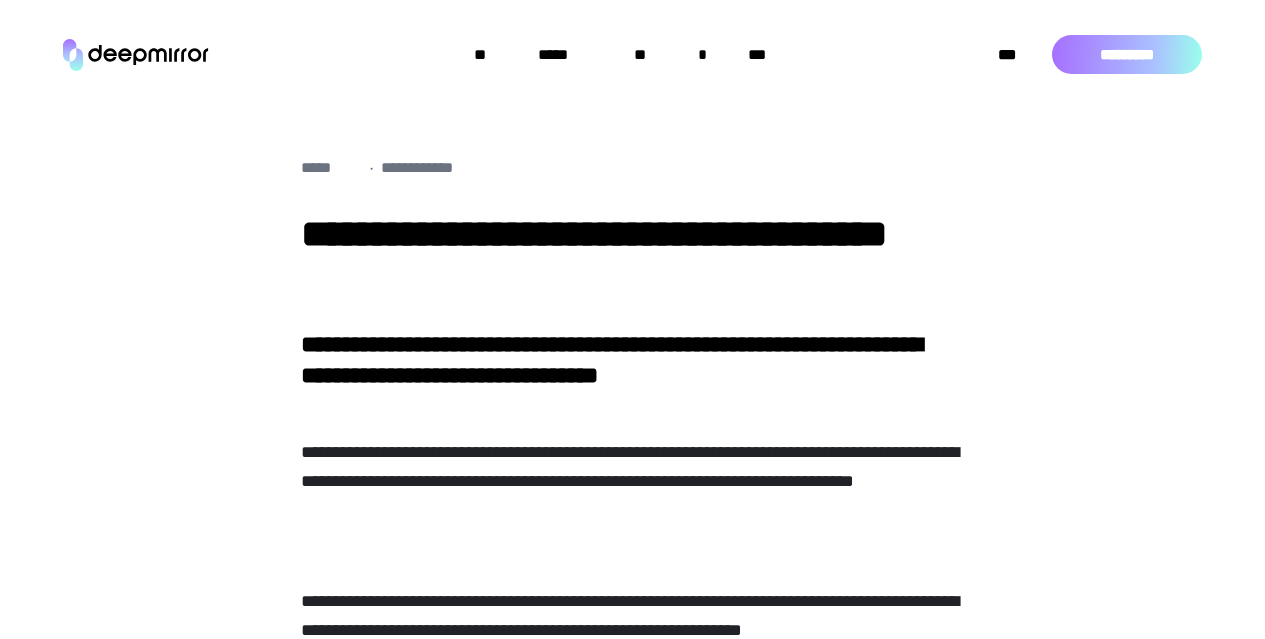 click on "**********" at bounding box center (632, 1709) 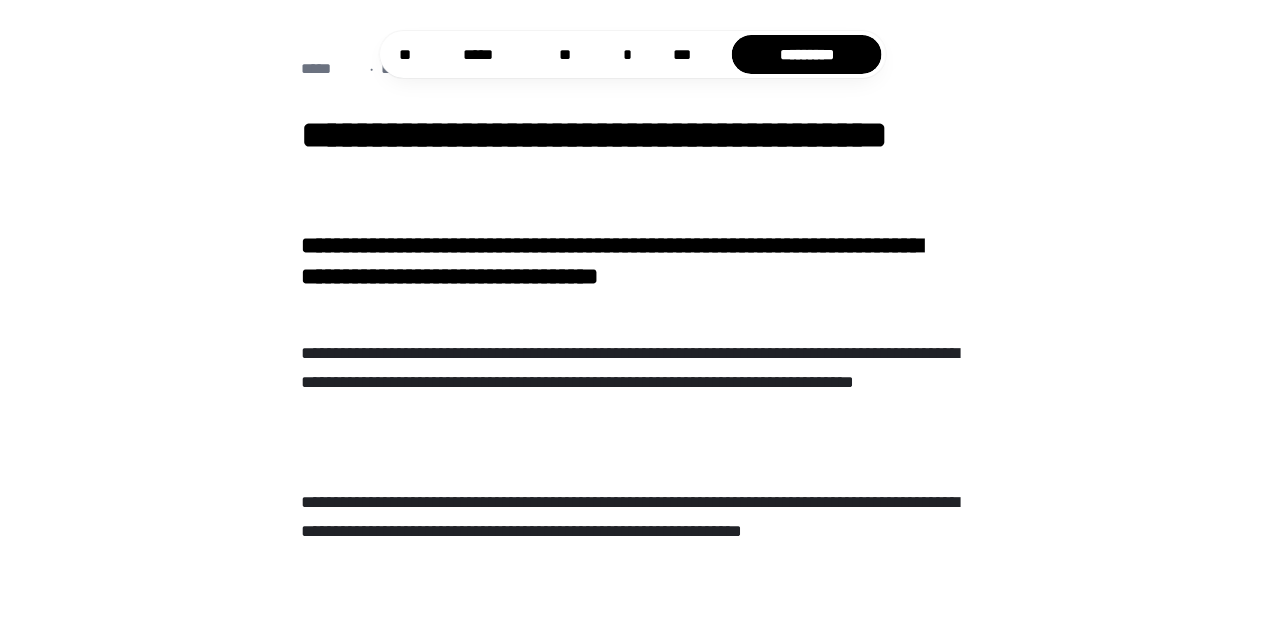 scroll, scrollTop: 99, scrollLeft: 0, axis: vertical 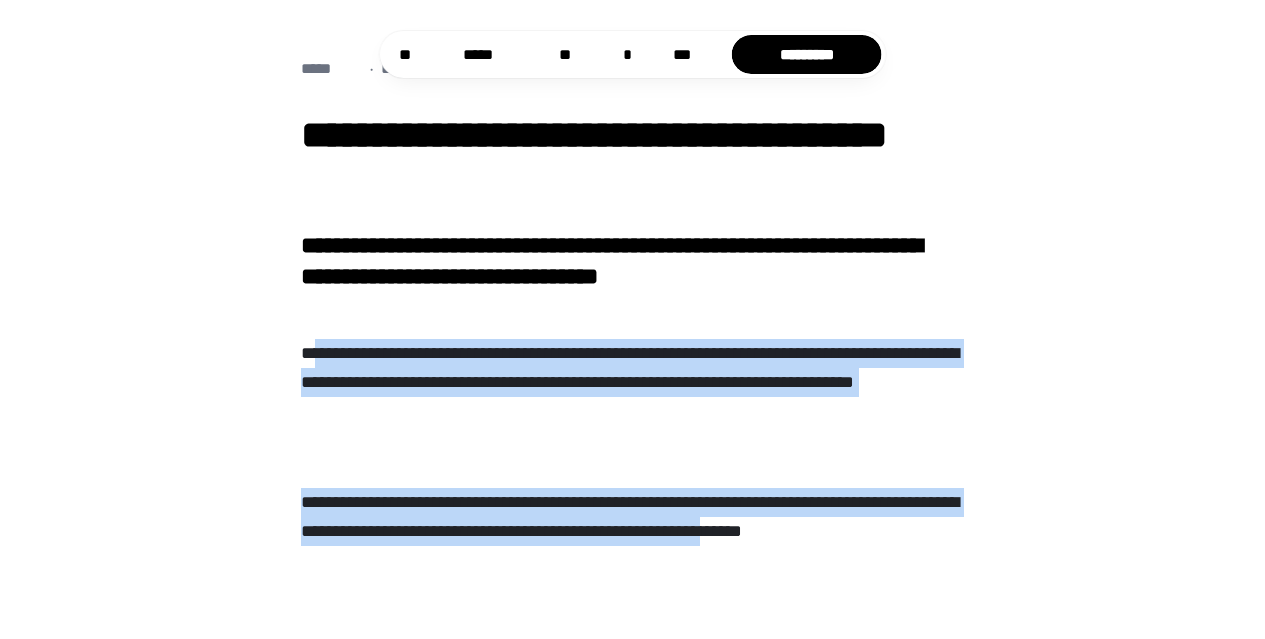 drag, startPoint x: 314, startPoint y: 366, endPoint x: 976, endPoint y: 570, distance: 692.7193 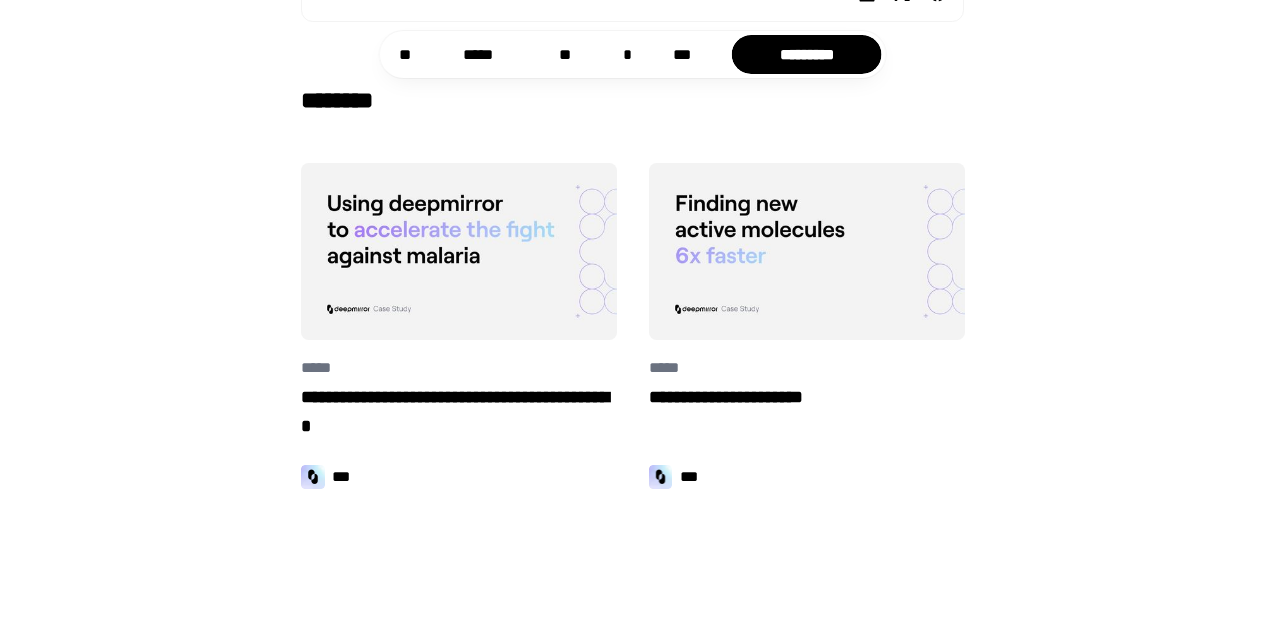 scroll, scrollTop: 2794, scrollLeft: 0, axis: vertical 